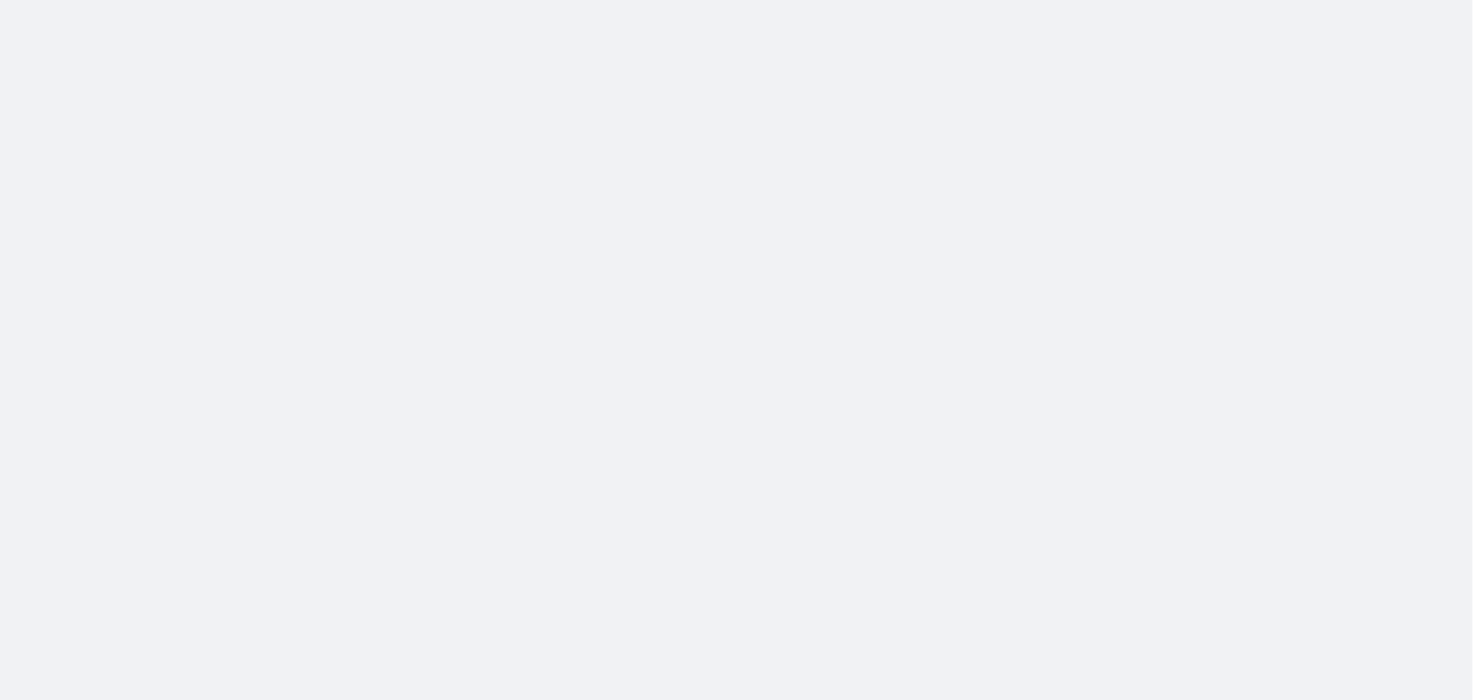 scroll, scrollTop: 0, scrollLeft: 0, axis: both 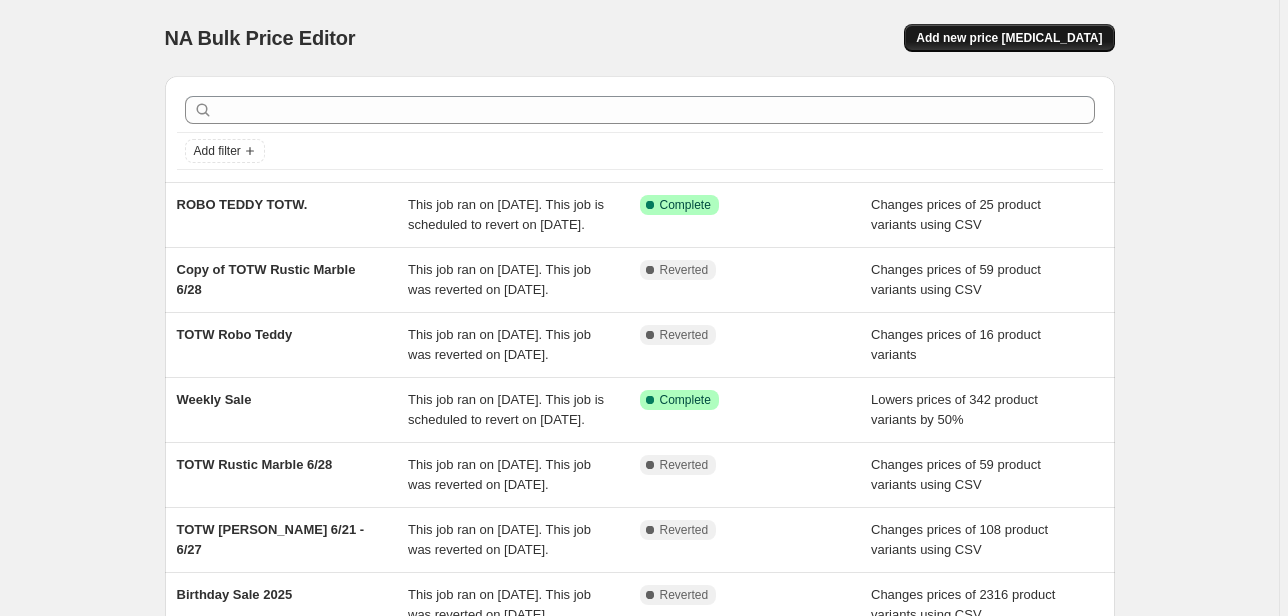 click on "Add new price [MEDICAL_DATA]" at bounding box center (1009, 38) 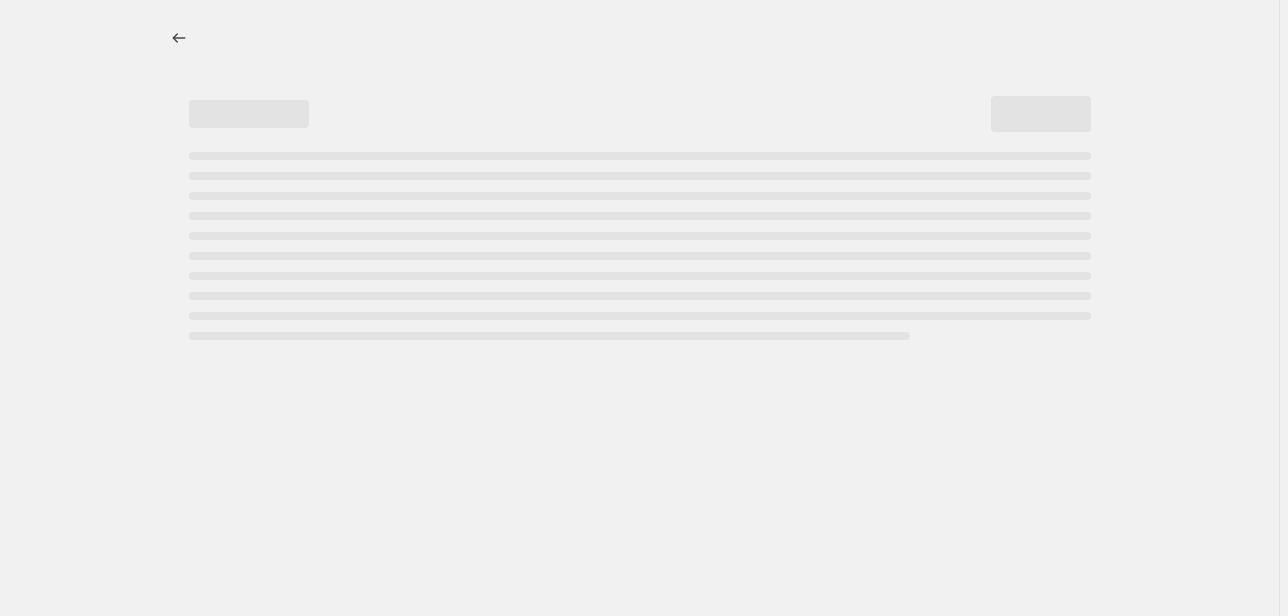 select on "percentage" 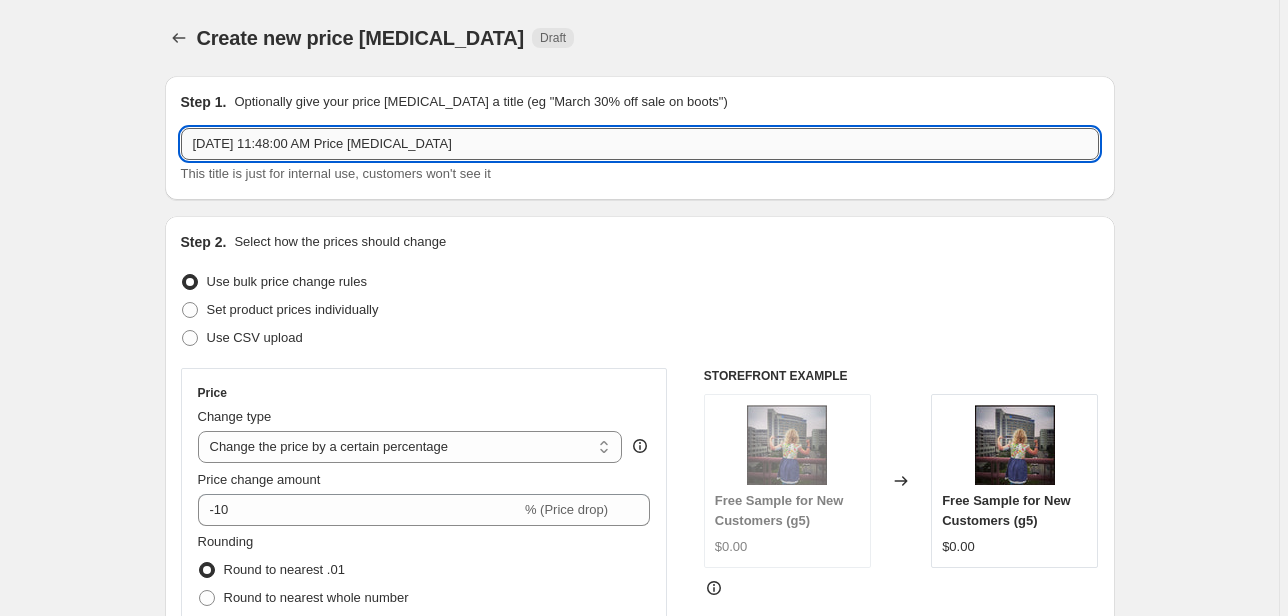 click on "[DATE] 11:48:00 AM Price [MEDICAL_DATA]" at bounding box center (640, 144) 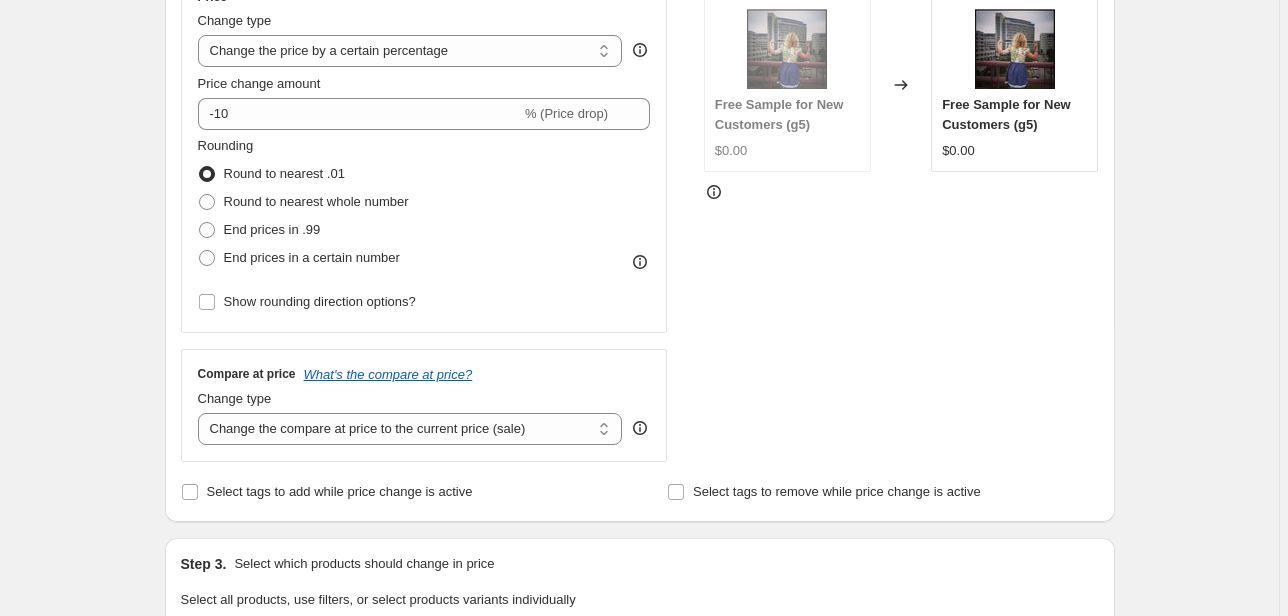 scroll, scrollTop: 480, scrollLeft: 0, axis: vertical 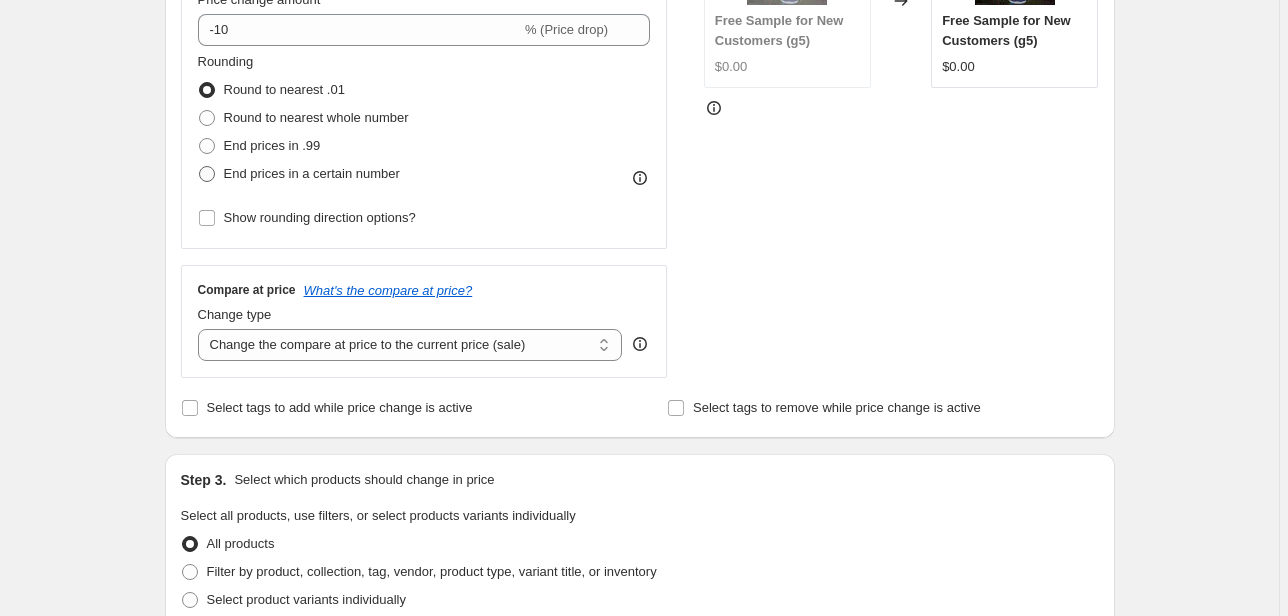click on "End prices in a certain number" at bounding box center [312, 173] 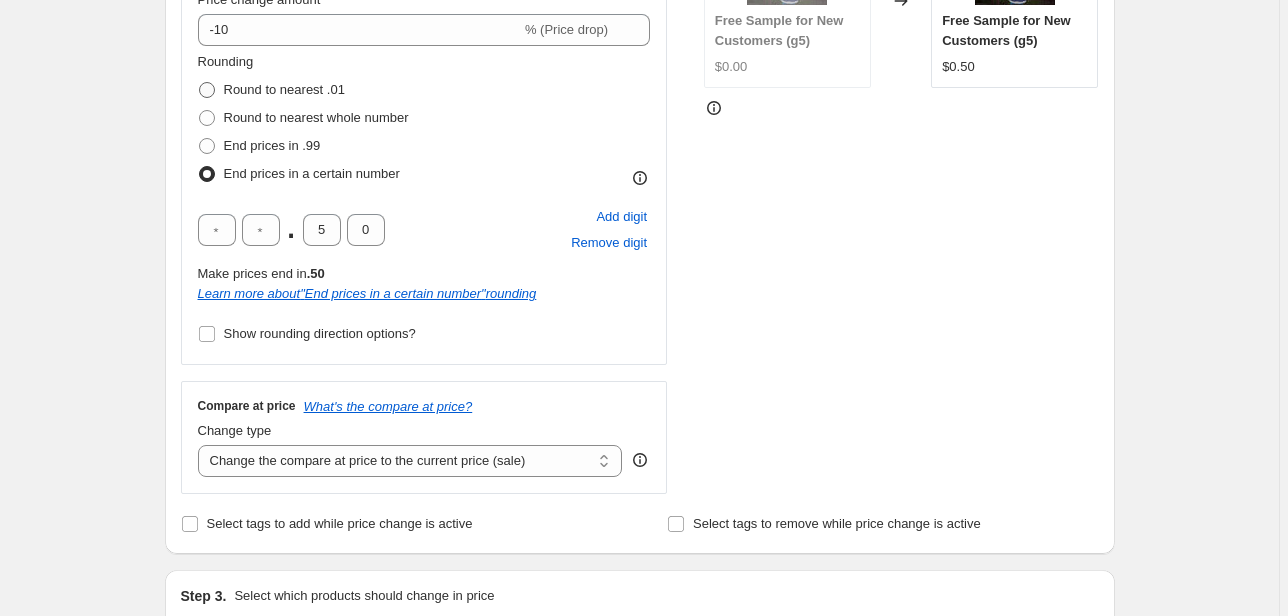 click on "Round to nearest .01" at bounding box center [284, 89] 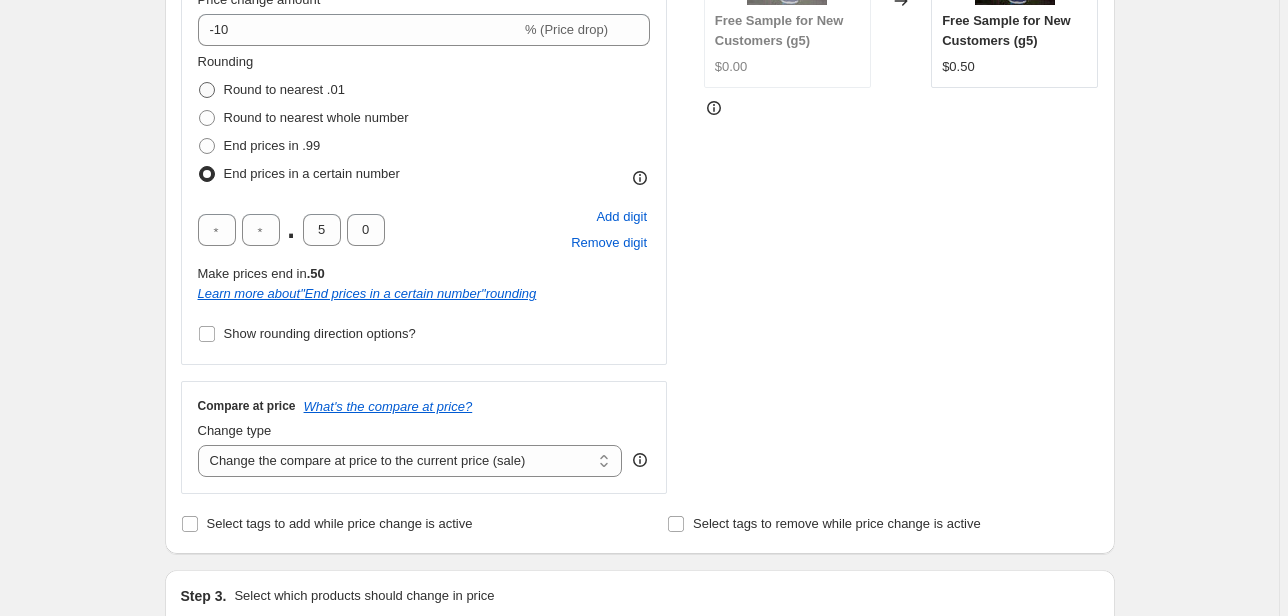radio on "true" 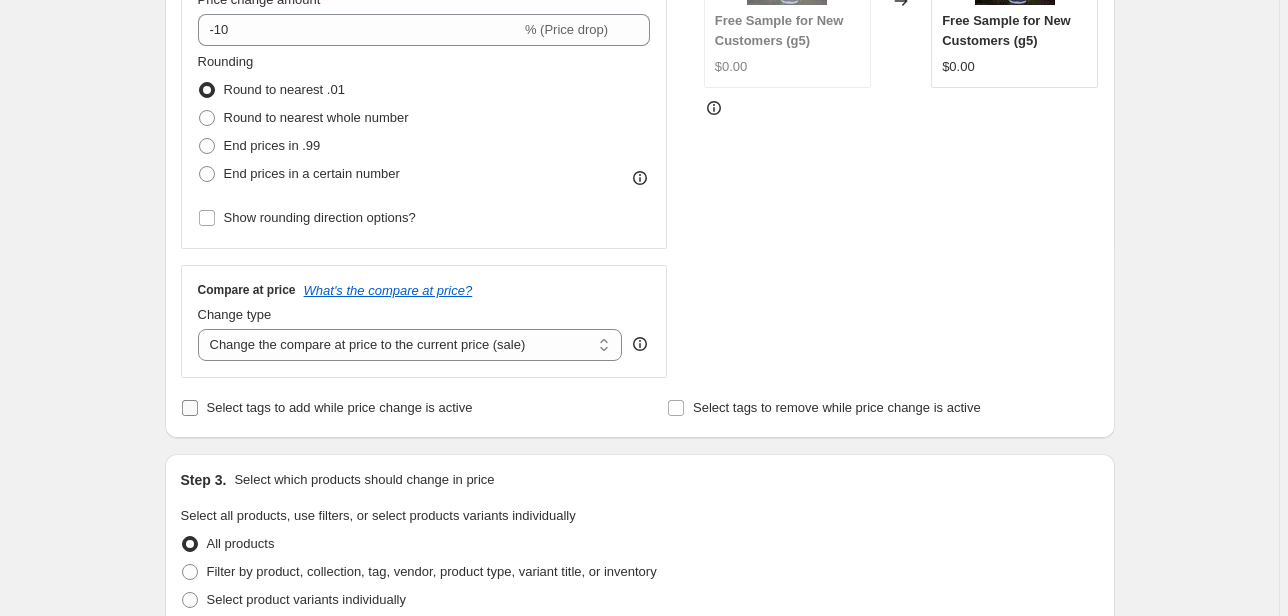 click on "Select tags to add while price change is active" at bounding box center (327, 408) 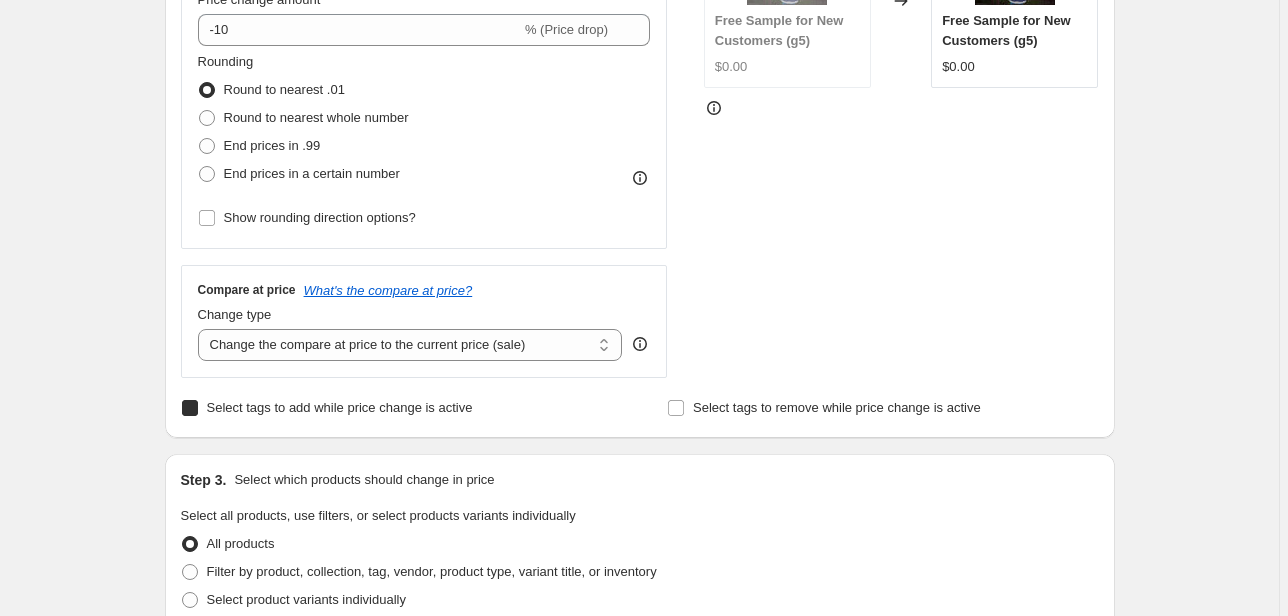 checkbox on "true" 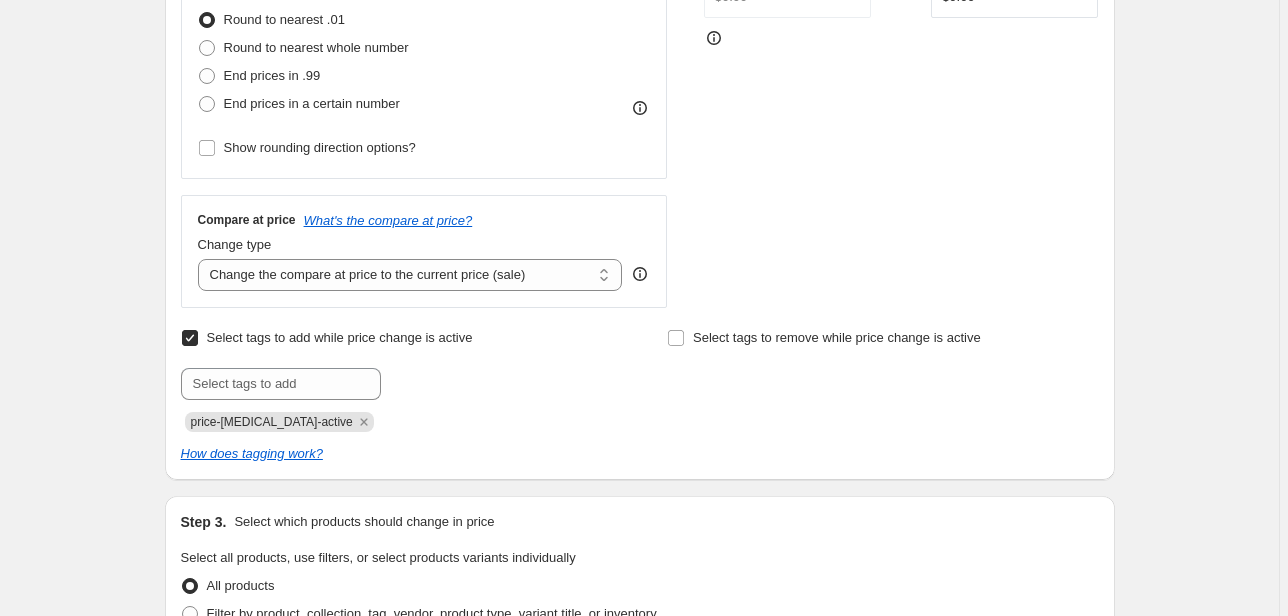 scroll, scrollTop: 640, scrollLeft: 0, axis: vertical 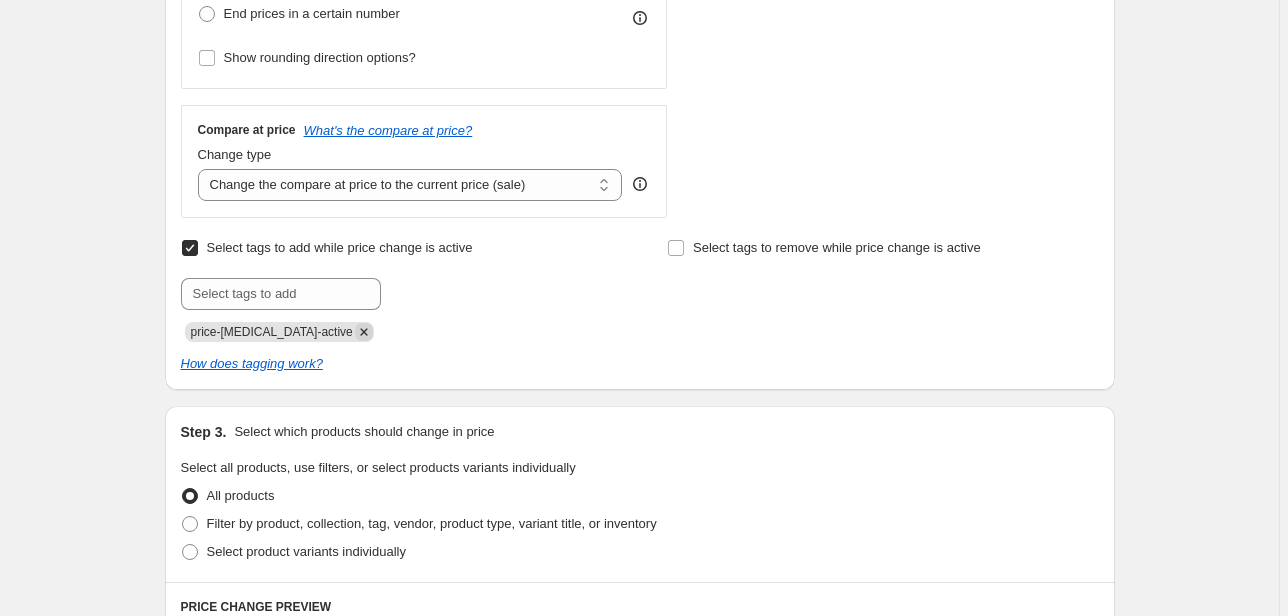 click 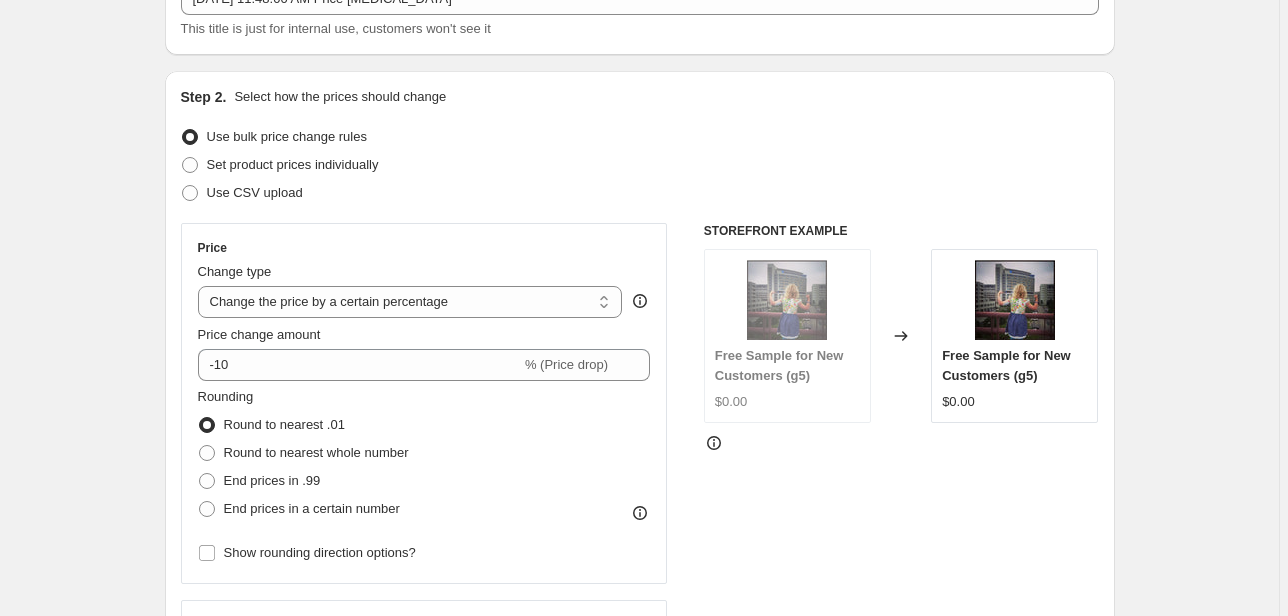 scroll, scrollTop: 0, scrollLeft: 0, axis: both 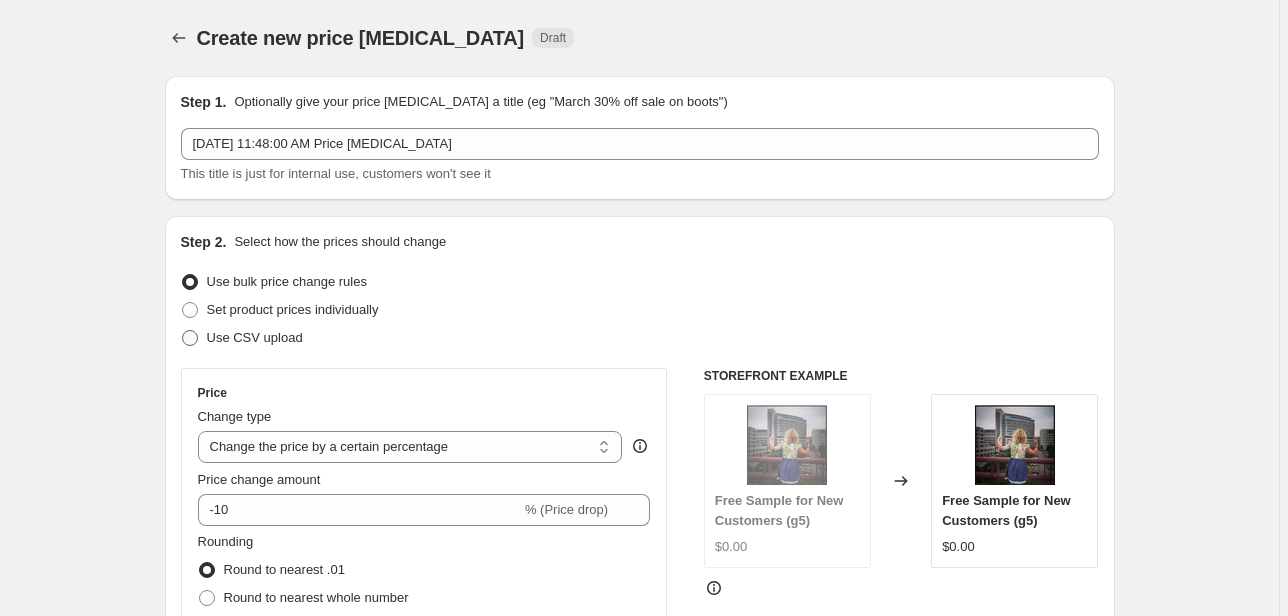 click on "Use CSV upload" at bounding box center [255, 337] 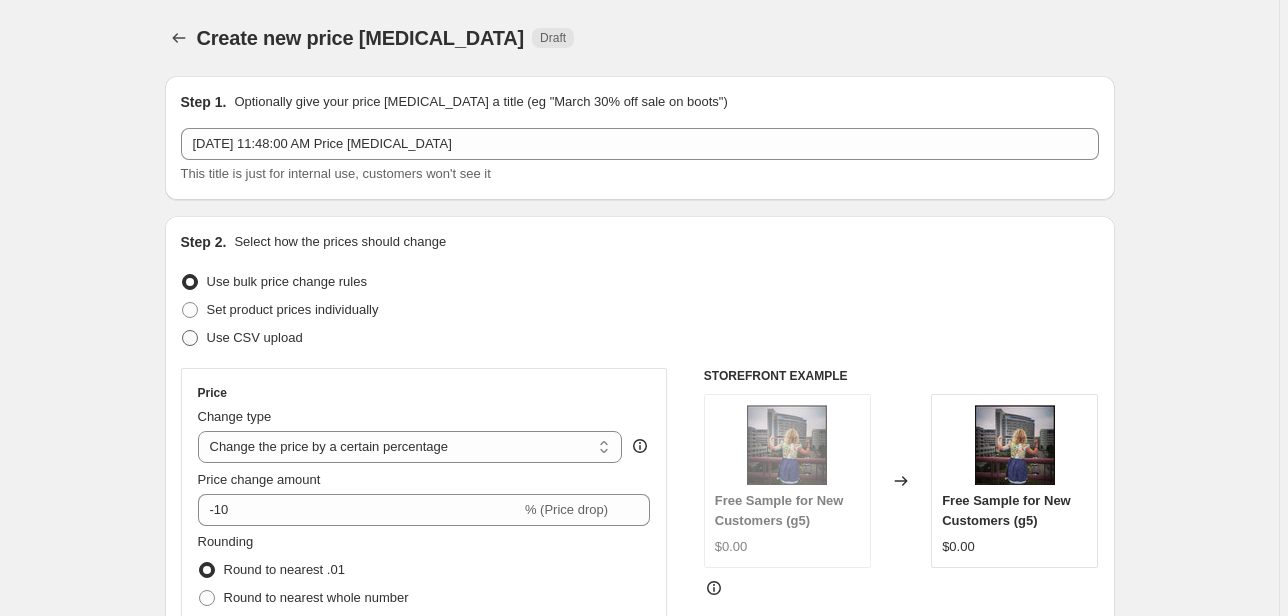 radio on "true" 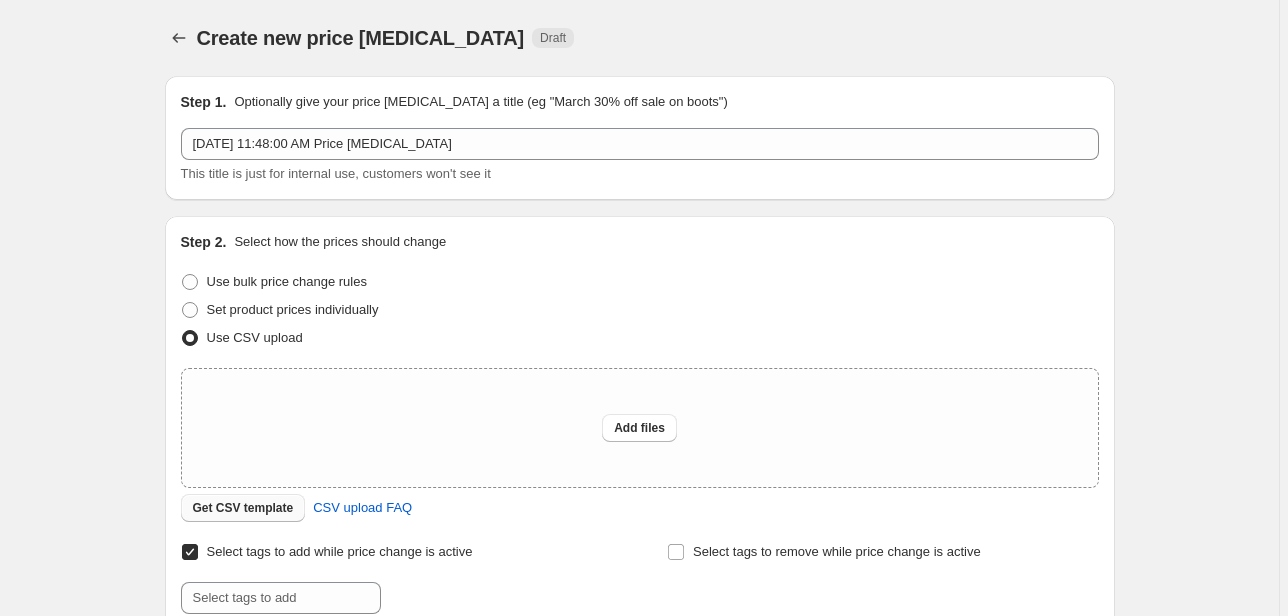 click on "Get CSV template" at bounding box center (243, 508) 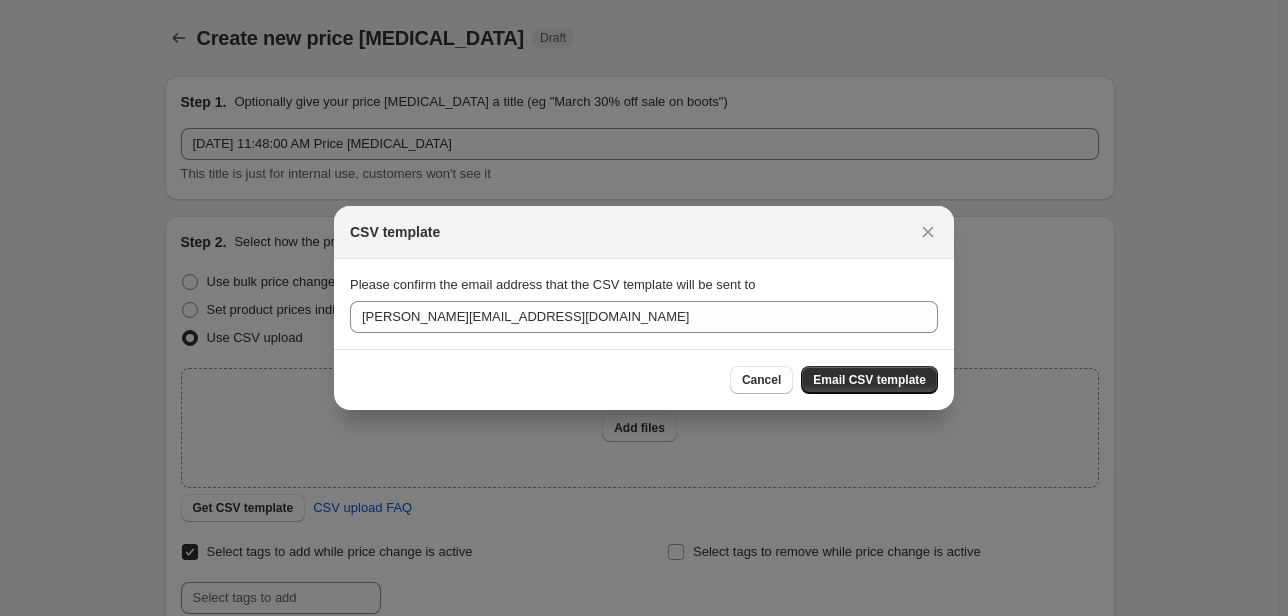 click on "Cancel Email CSV template" at bounding box center (644, 379) 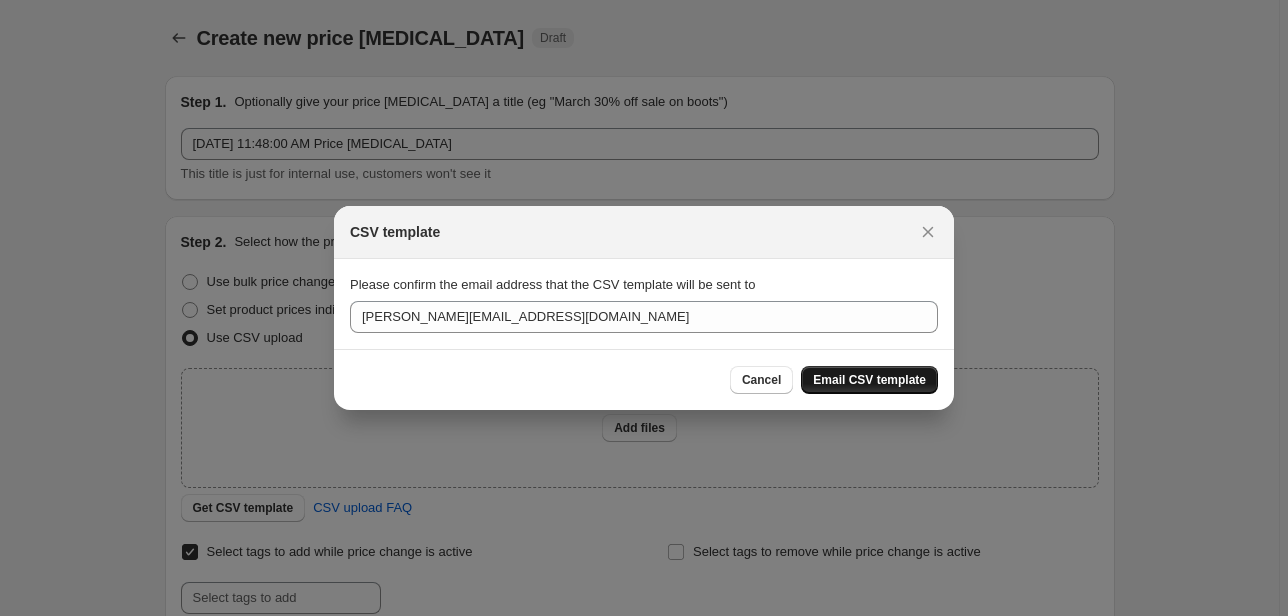 click on "Email CSV template" at bounding box center [869, 380] 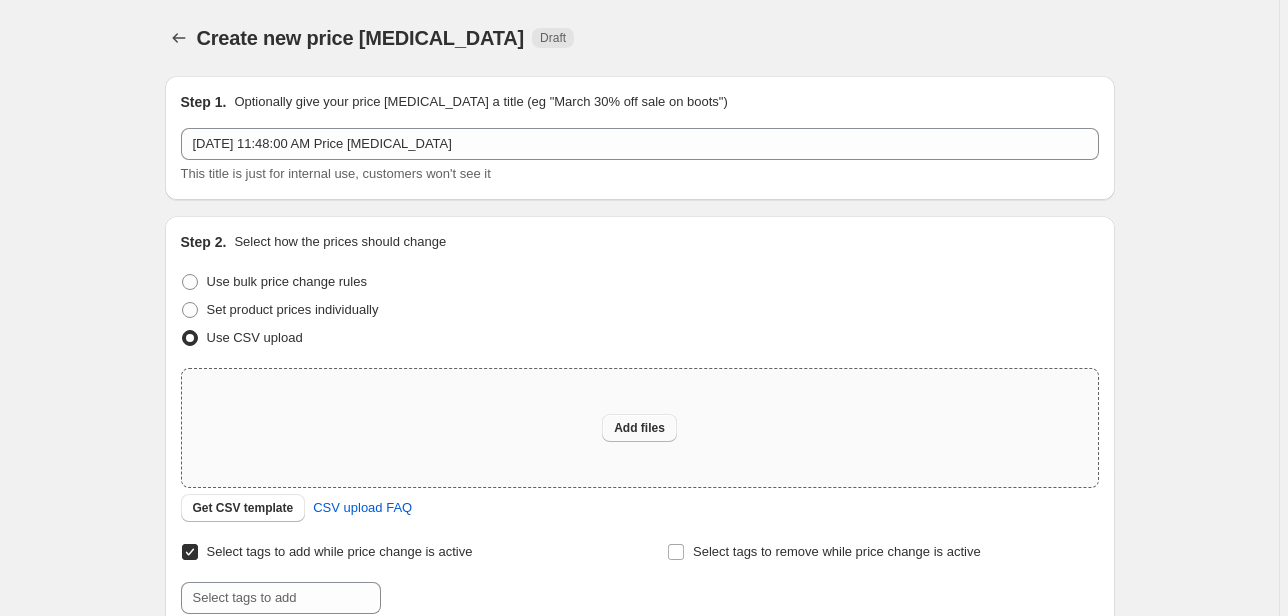 click on "Add files" at bounding box center [639, 428] 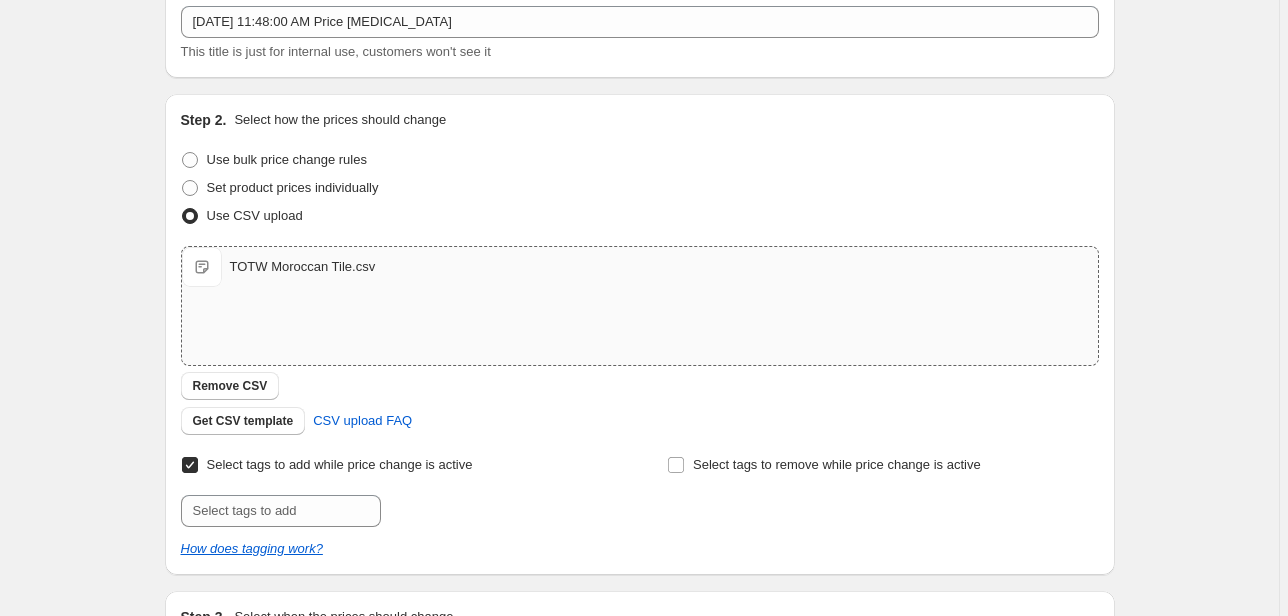 scroll, scrollTop: 390, scrollLeft: 0, axis: vertical 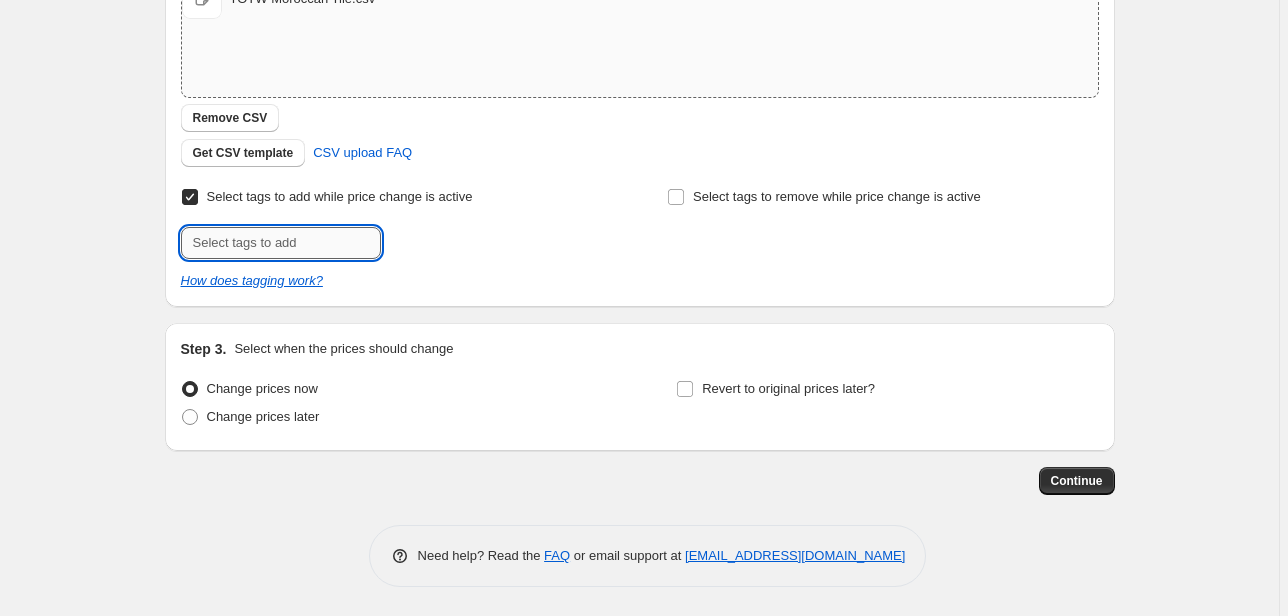 click at bounding box center [281, 243] 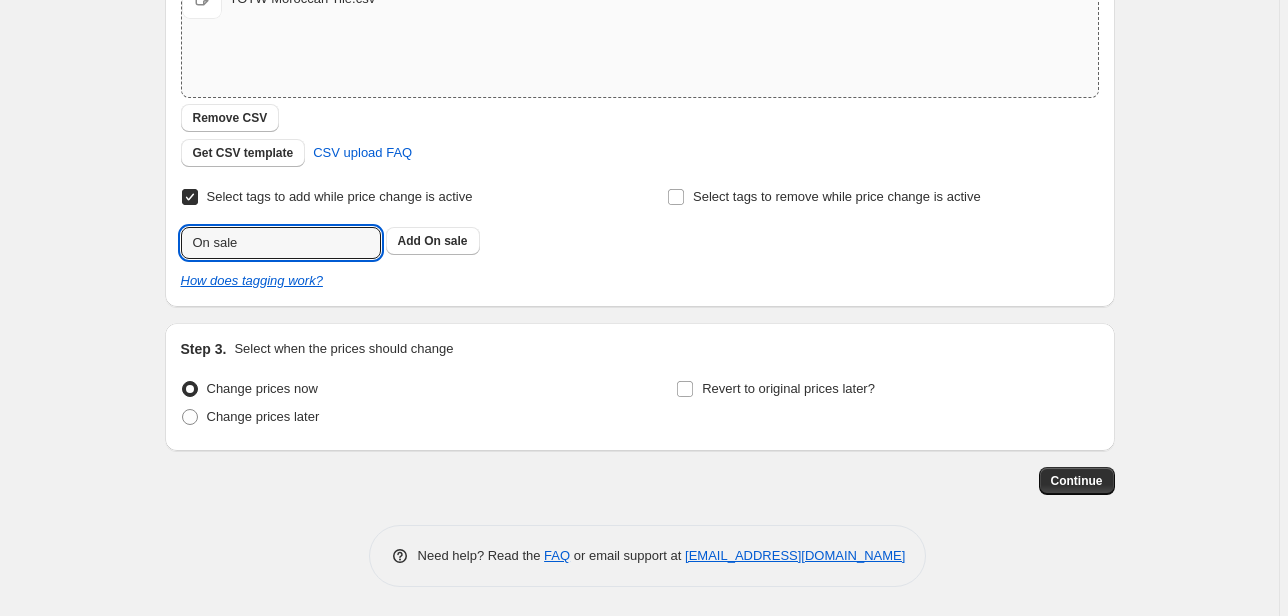 type on "On sale" 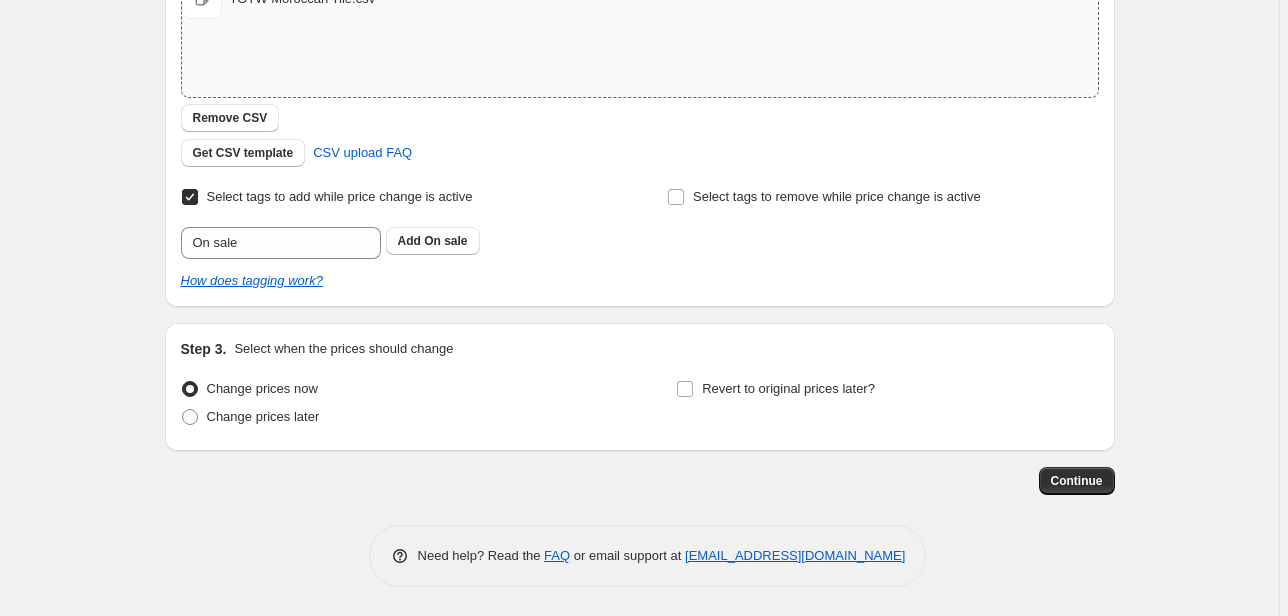click on "Select tags to add while price change is active Submit On sale Add   On sale" at bounding box center (396, 221) 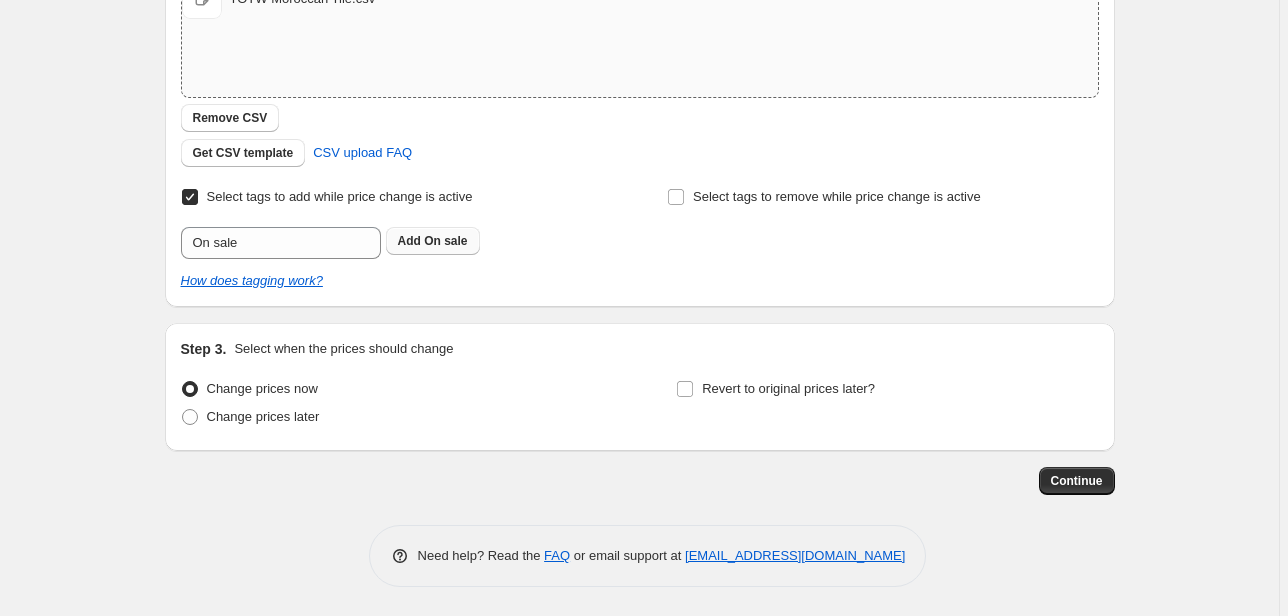 click on "On sale" at bounding box center (445, 241) 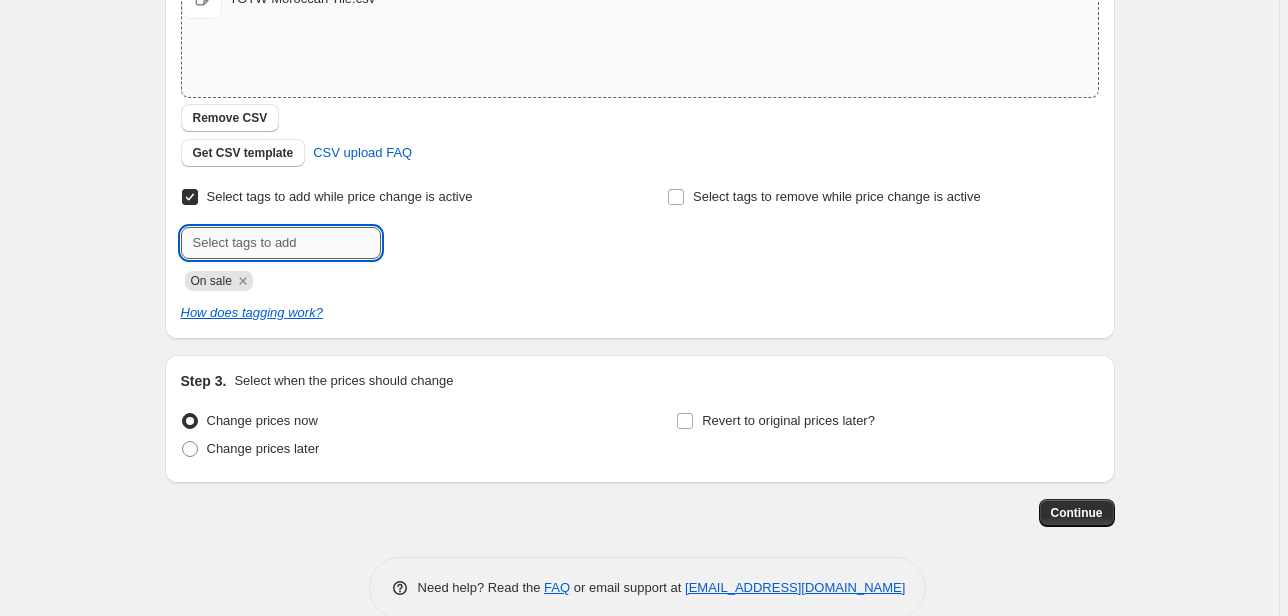 click at bounding box center [281, 243] 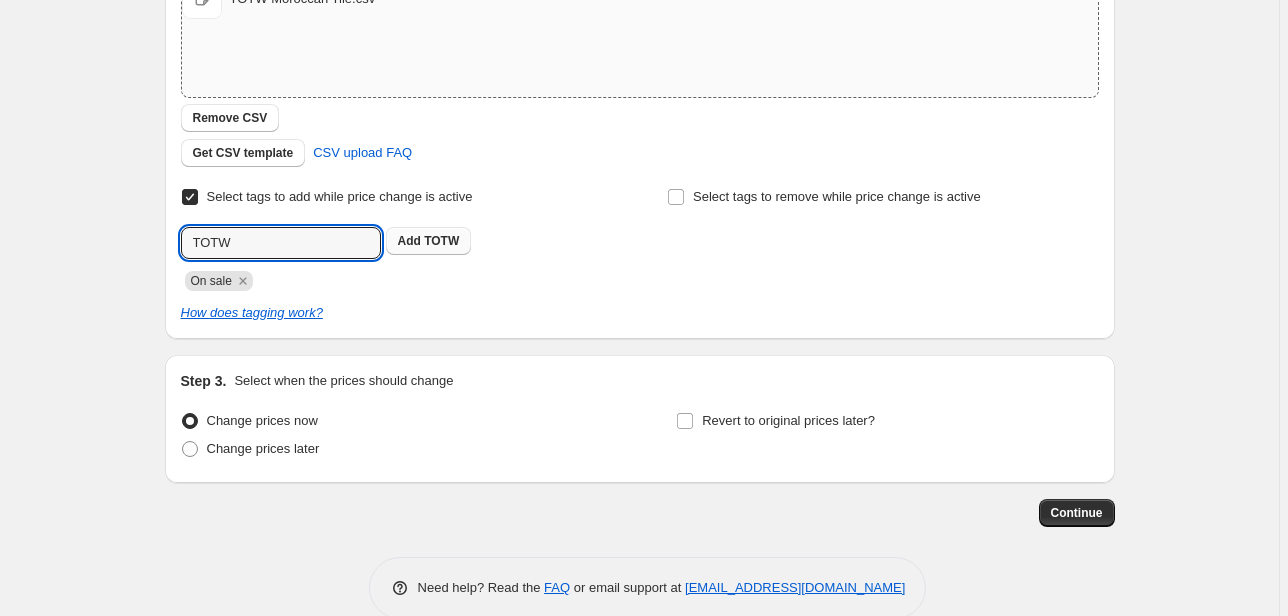 type on "TOTW" 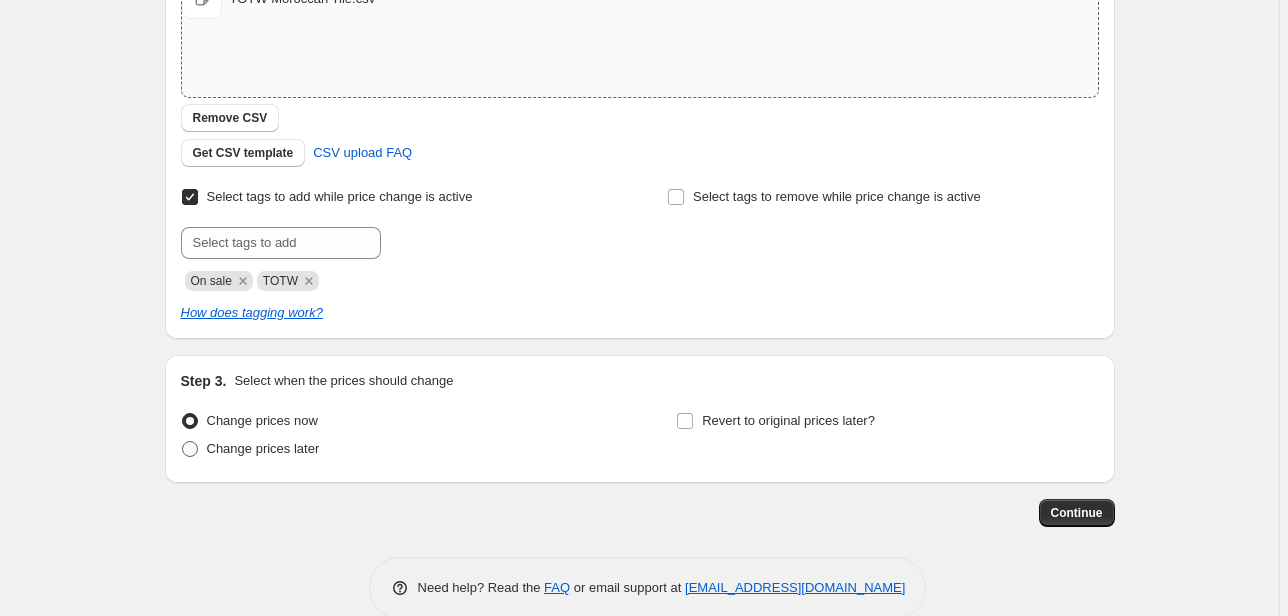 click on "Change prices later" at bounding box center [263, 448] 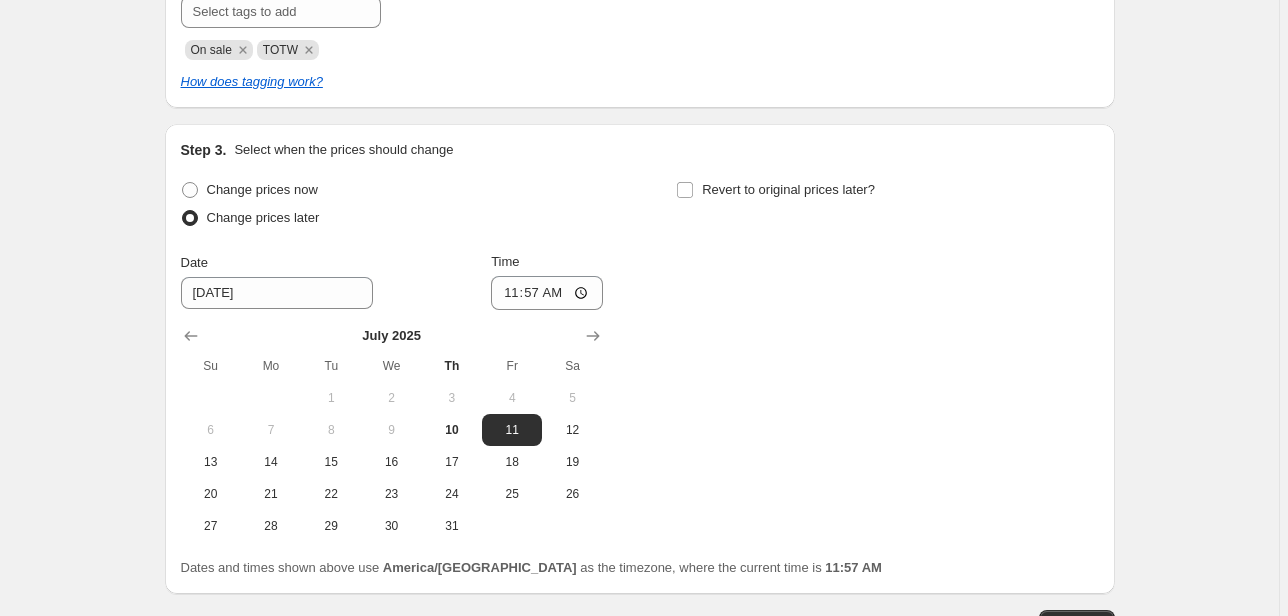 scroll, scrollTop: 630, scrollLeft: 0, axis: vertical 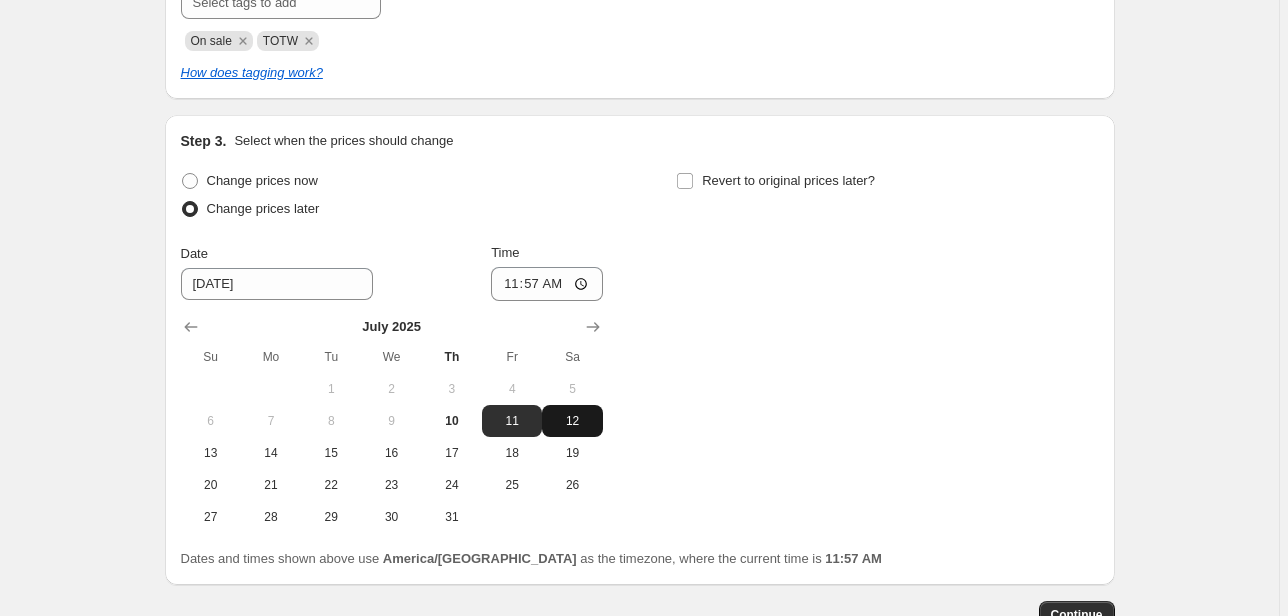 click on "12" at bounding box center (572, 421) 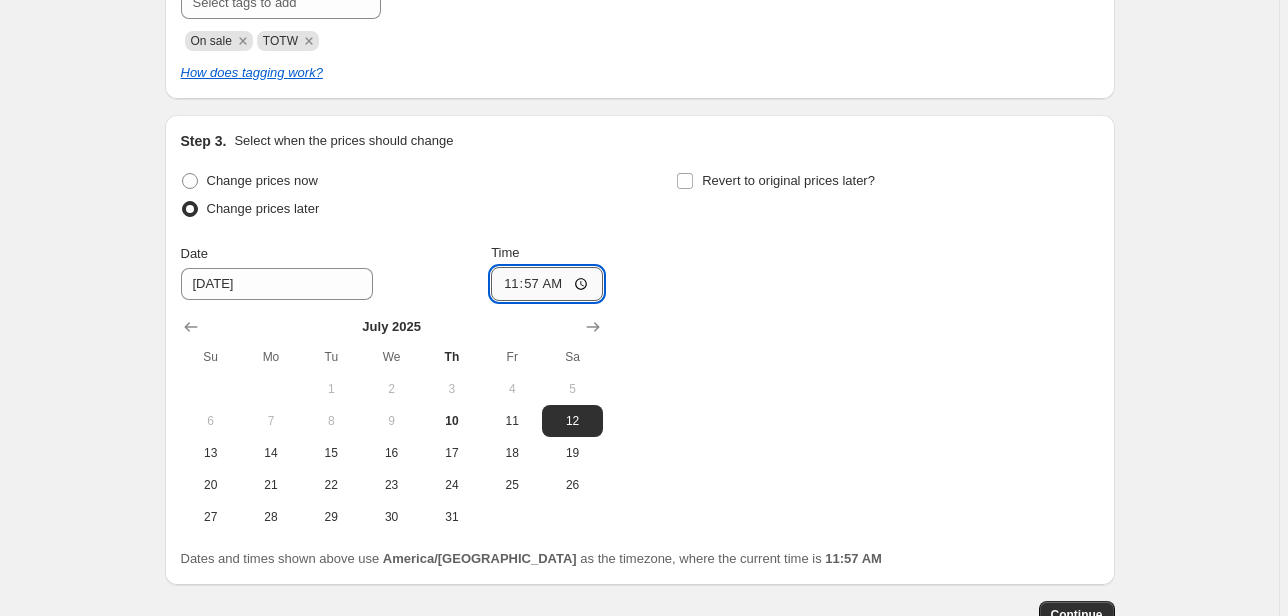 click on "11:57" at bounding box center (547, 284) 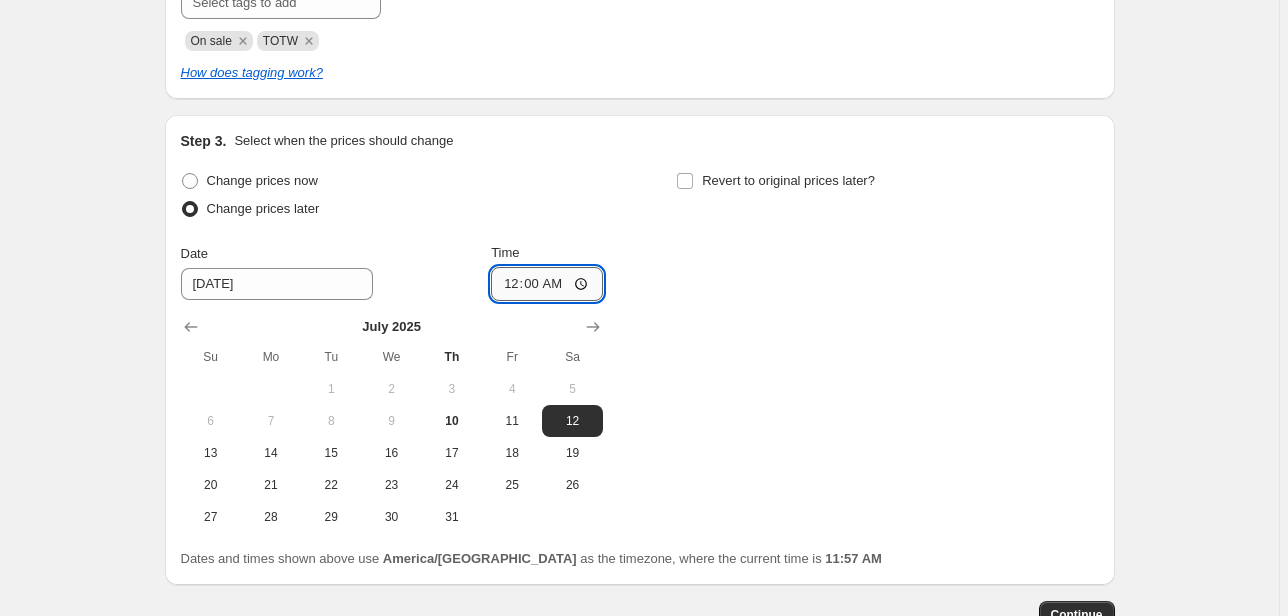 type on "00:05" 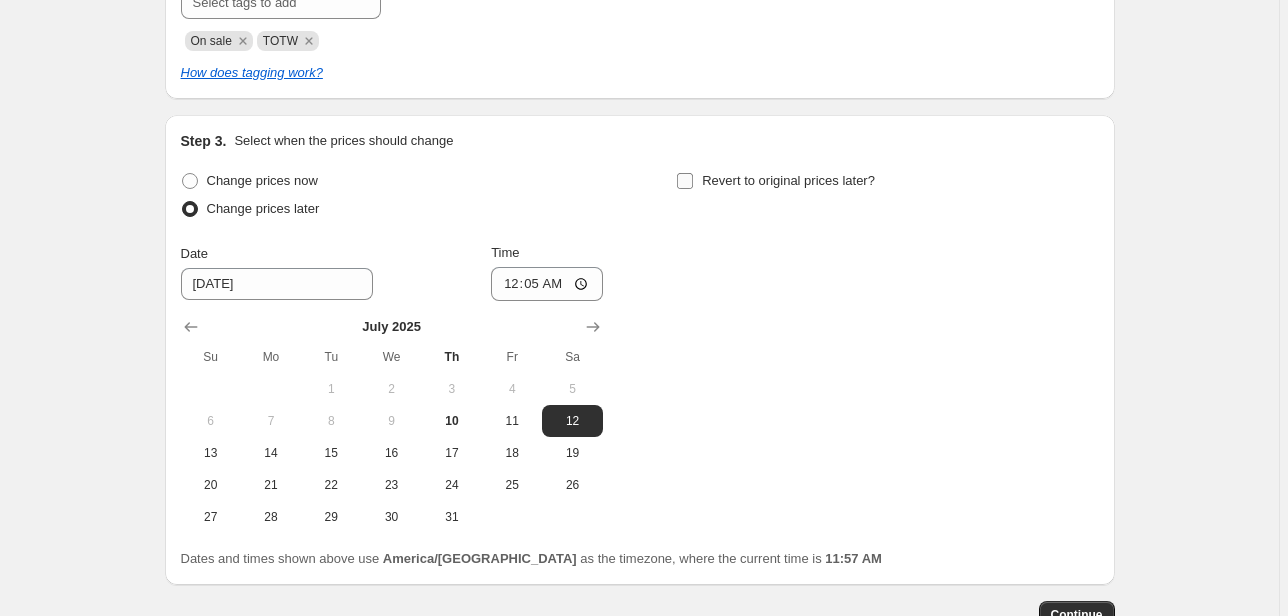 click on "Revert to original prices later?" at bounding box center (788, 180) 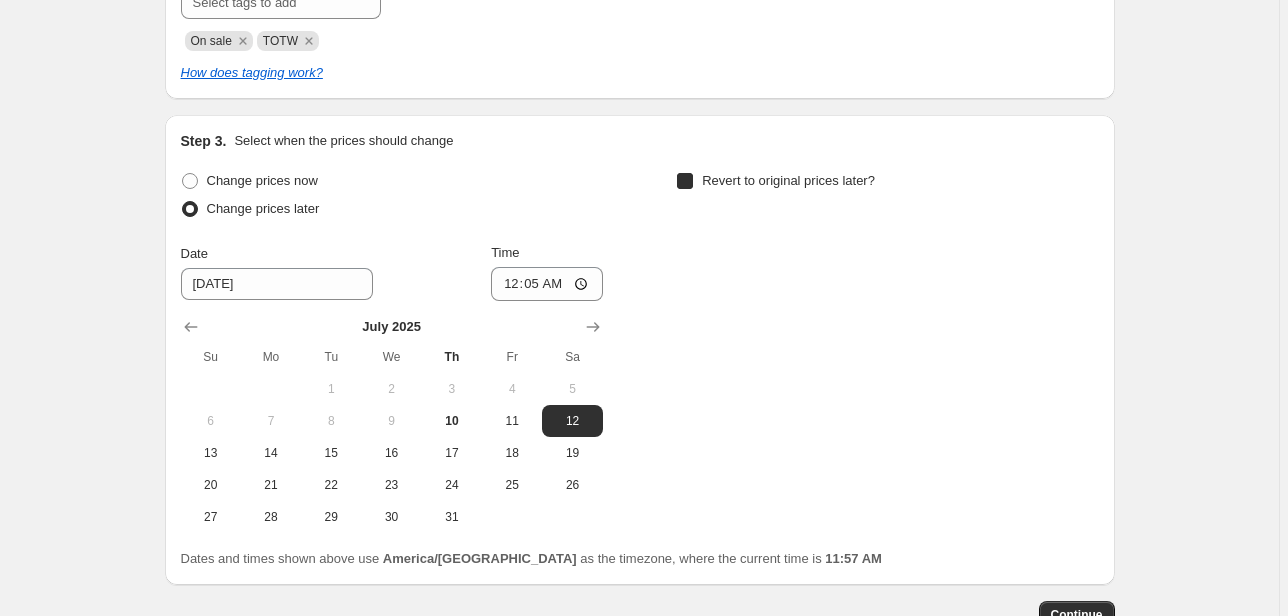 checkbox on "true" 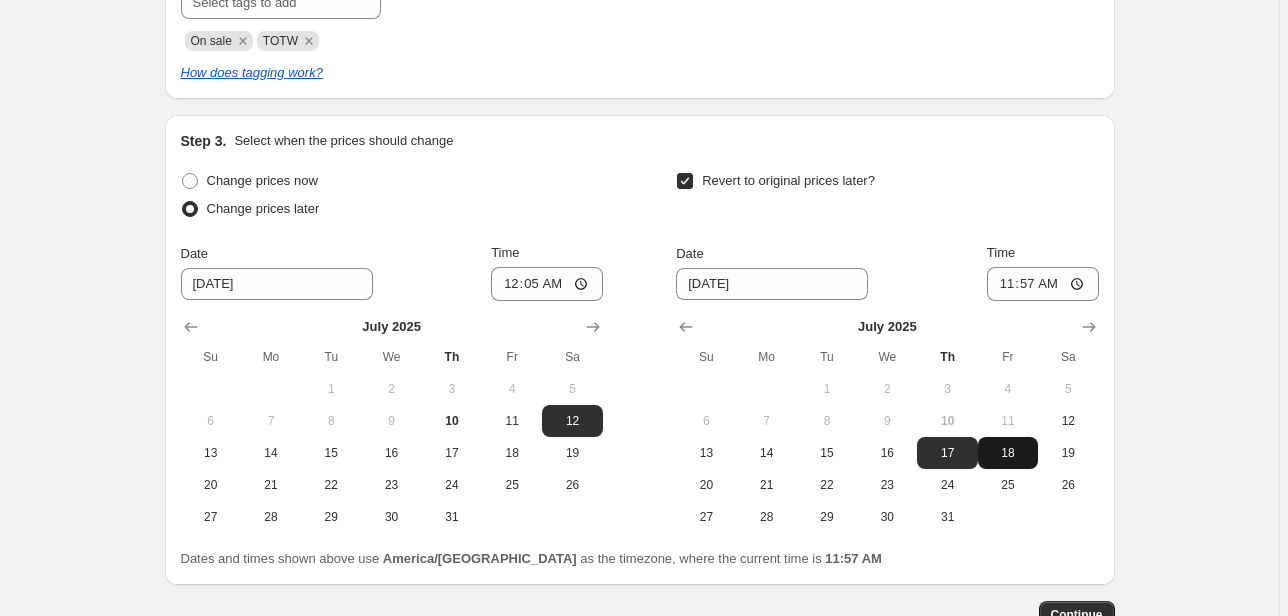 click on "18" at bounding box center [1008, 453] 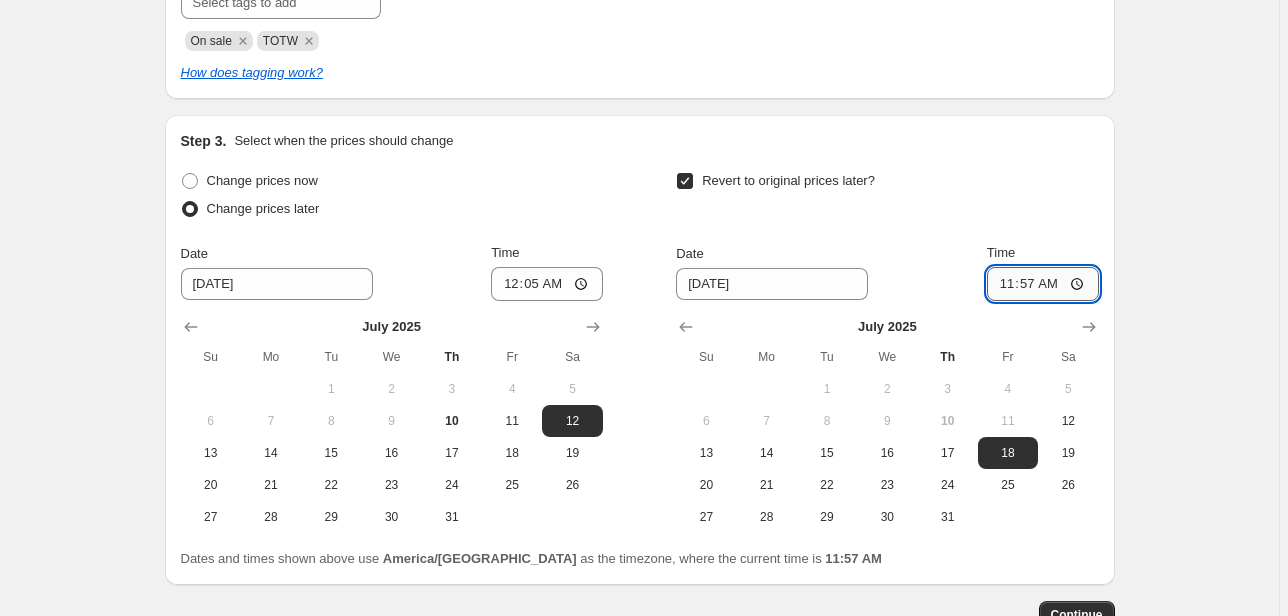 click on "11:57" at bounding box center (1043, 284) 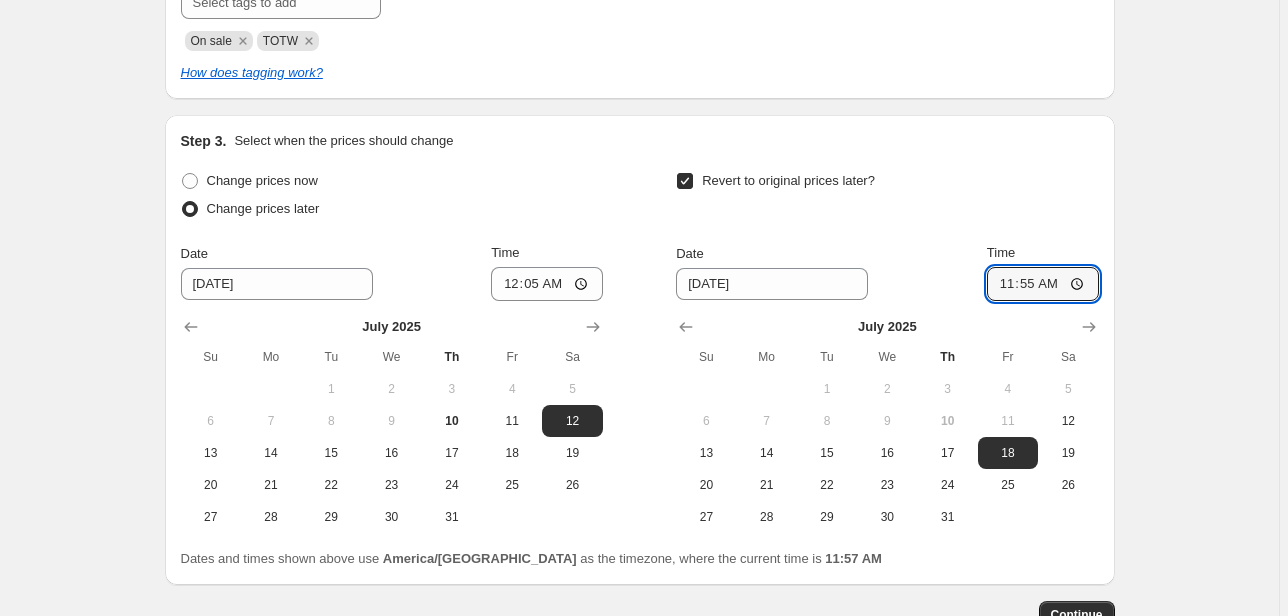 type on "23:55" 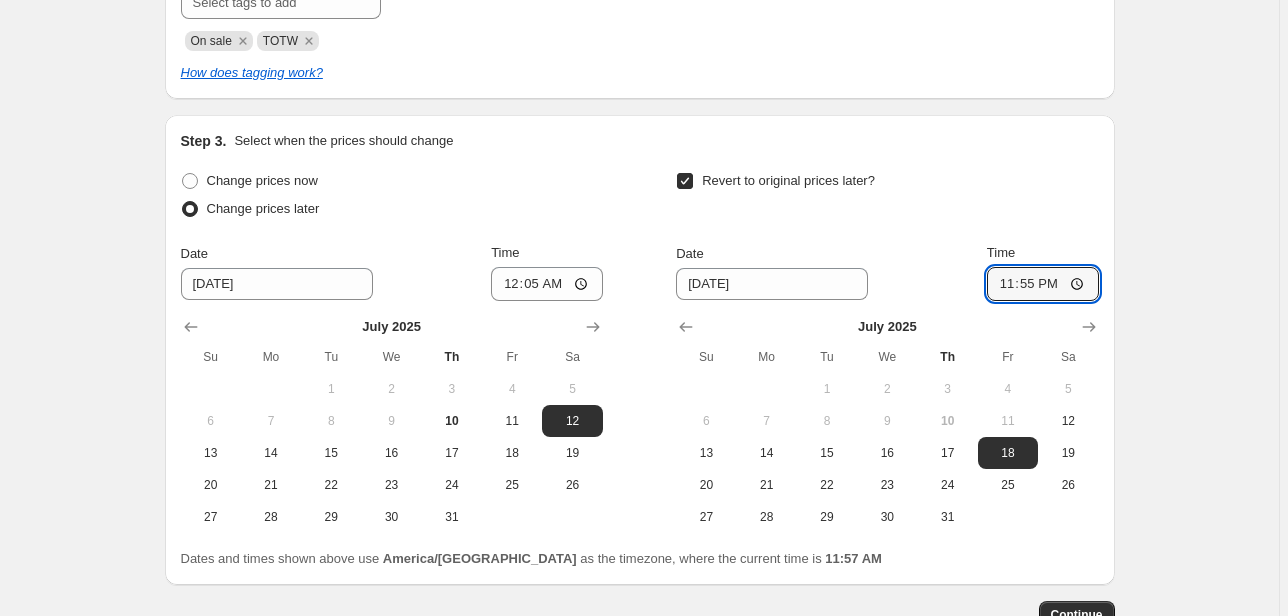 click on "Step 3. Select when the prices should change Change prices now Change prices later Date [DATE] Time 00:[DATE] Mo Tu We Th Fr Sa 1 2 3 4 5 6 7 8 9 10 11 12 13 14 15 16 17 18 19 20 21 22 23 24 25 26 27 28 29 30 31 Revert to original prices later? Date [DATE] Time 23:55 [DATE] Su Mo Tu We Th Fr Sa 1 2 3 4 5 6 7 8 9 10 11 12 13 14 15 16 17 18 19 20 21 22 23 24 25 26 27 28 29 30 31 Dates and times shown above use   [GEOGRAPHIC_DATA]/[GEOGRAPHIC_DATA]   as the timezone, where the current time is   11:57 AM" at bounding box center (640, 350) 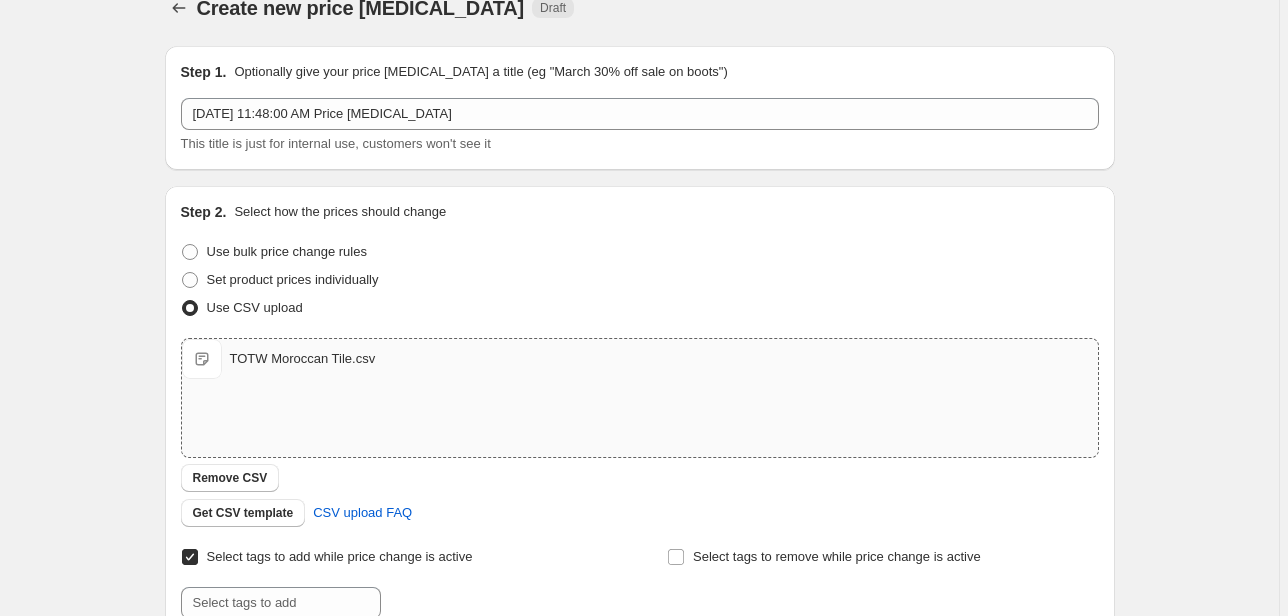 scroll, scrollTop: 0, scrollLeft: 0, axis: both 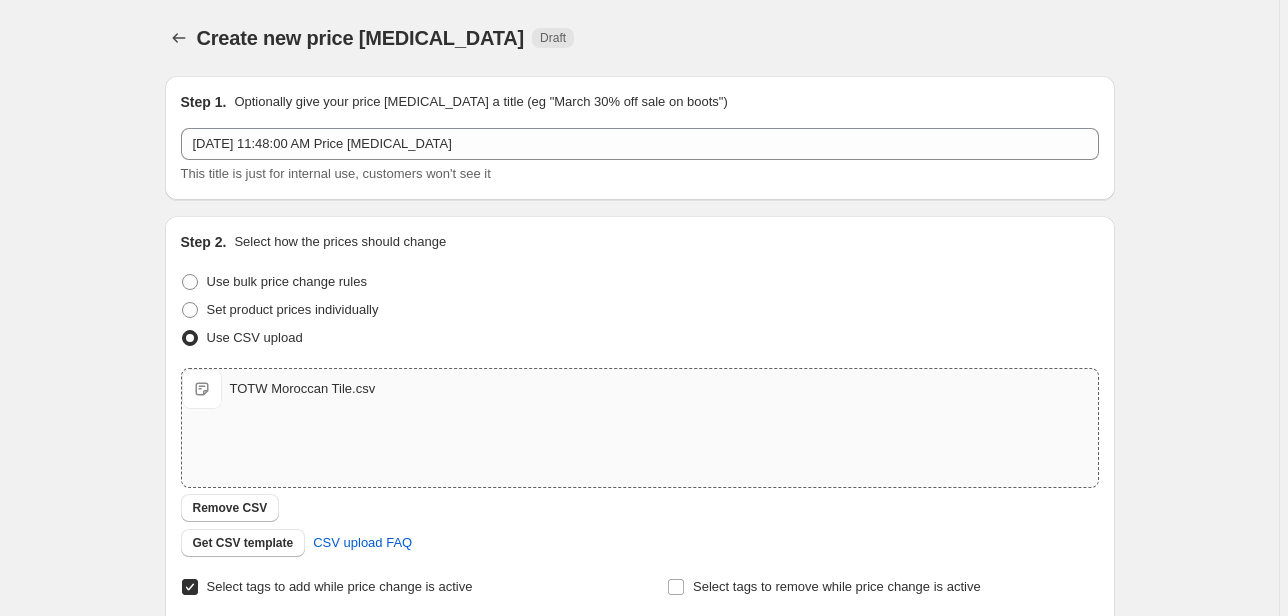 click on "Step 1. Optionally give your price [MEDICAL_DATA] a title (eg "March 30% off sale on boots") [DATE] 11:48:00 AM Price [MEDICAL_DATA] This title is just for internal use, customers won't see it" at bounding box center (640, 138) 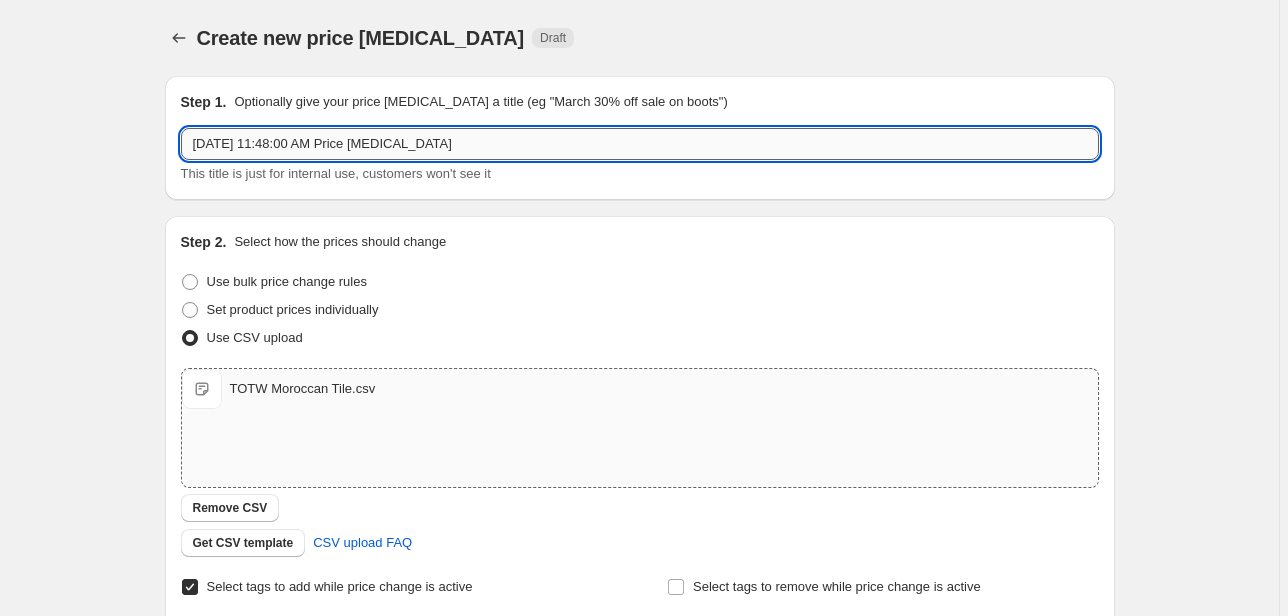 click on "[DATE] 11:48:00 AM Price [MEDICAL_DATA]" at bounding box center (640, 144) 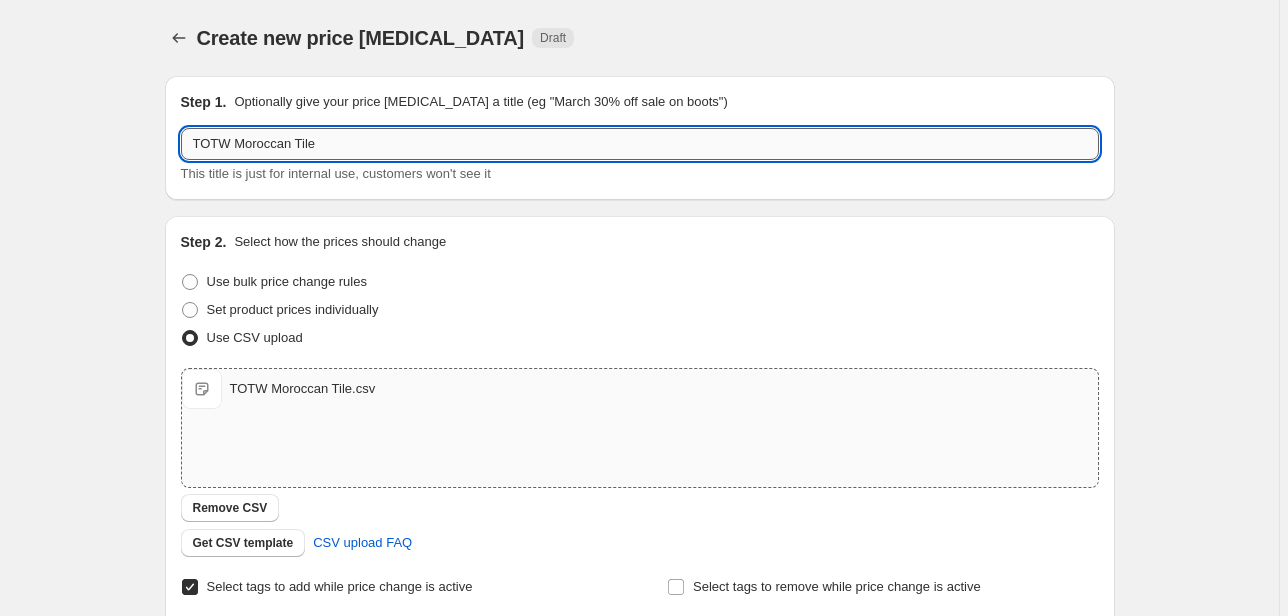 click on "TOTW Moroccan Tile" at bounding box center [640, 144] 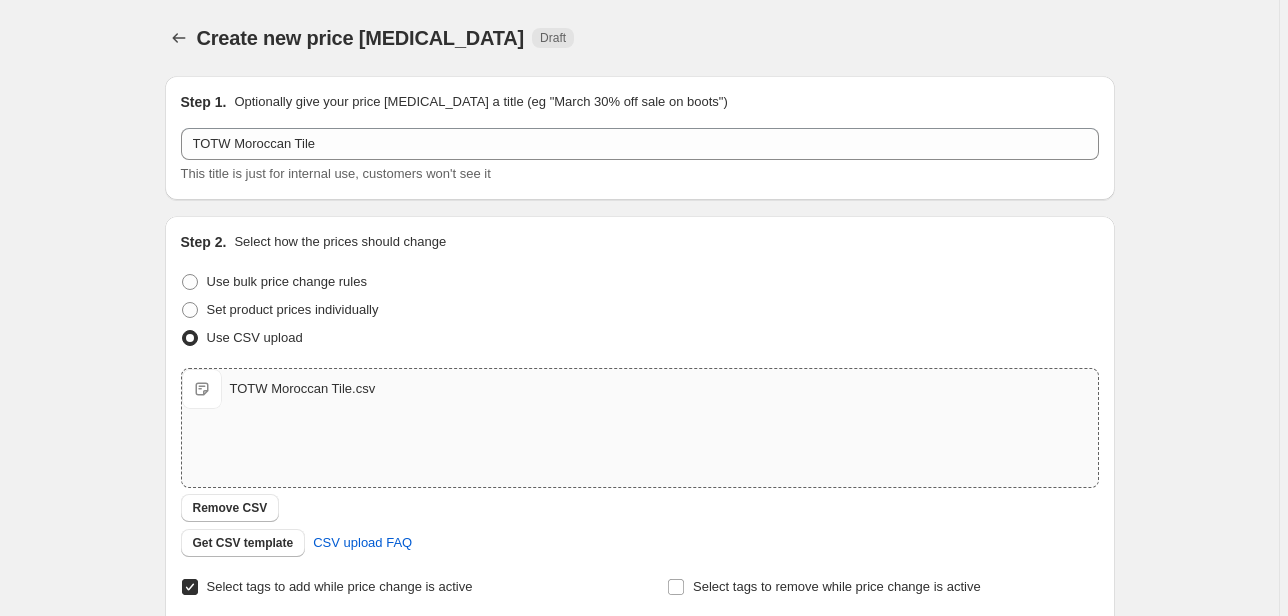 click on "Create new price [MEDICAL_DATA]. This page is ready Create new price [MEDICAL_DATA] Draft Step 1. Optionally give your price [MEDICAL_DATA] a title (eg "March 30% off sale on boots") TOTW Moroccan Tile This title is just for internal use, customers won't see it Step 2. Select how the prices should change Use bulk price change rules Set product prices individually Use CSV upload Upload files TOTW Moroccan Tile.csv TOTW Moroccan Tile.csv Remove CSV Get CSV template CSV upload FAQ Select tags to add while price change is active Submit On sale TOTW Select tags to remove while price change is active How does tagging work? Step 3. Select when the prices should change Change prices now Change prices later Date [DATE] Time 00:[DATE] Mo Tu We Th Fr Sa 1 2 3 4 5 6 7 8 9 10 11 12 13 14 15 16 17 18 19 20 21 22 23 24 25 26 27 28 29 30 31 Revert to original prices later? Date [DATE] Time 23:55 [DATE] Su Mo Tu We Th Fr Sa 1 2 3 4 5 6 7 8 9 10 11 12 13 14 15 16 17 18 19 20 21 22 23 24 25 26 27 28 29 30 31" at bounding box center (639, 690) 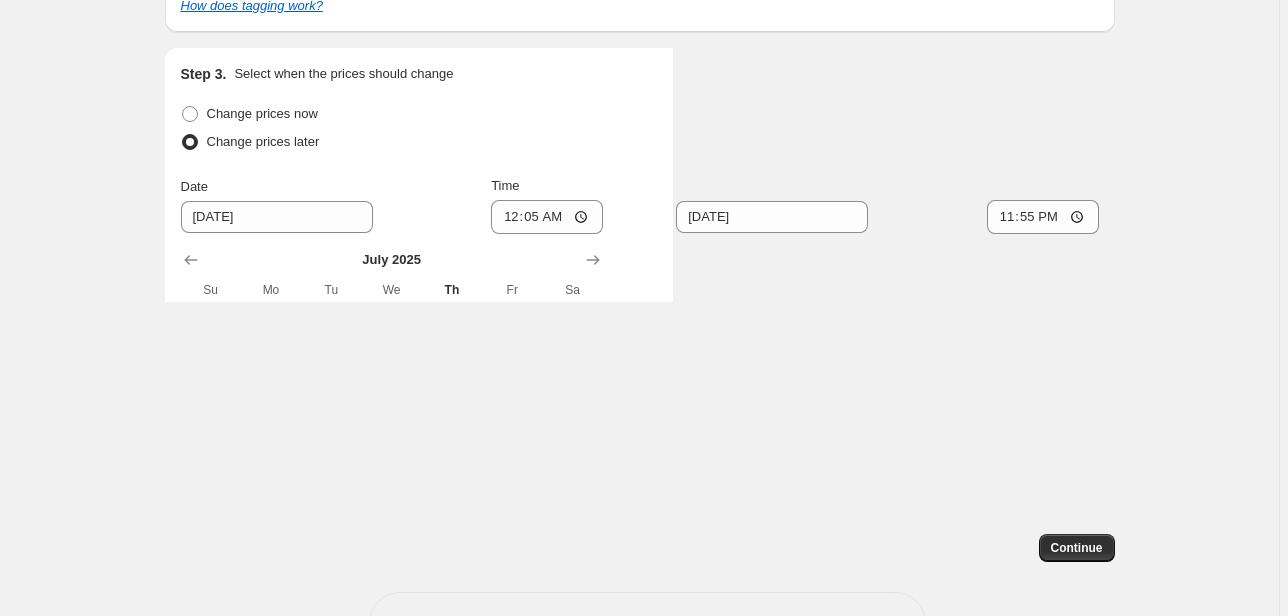 scroll, scrollTop: 764, scrollLeft: 0, axis: vertical 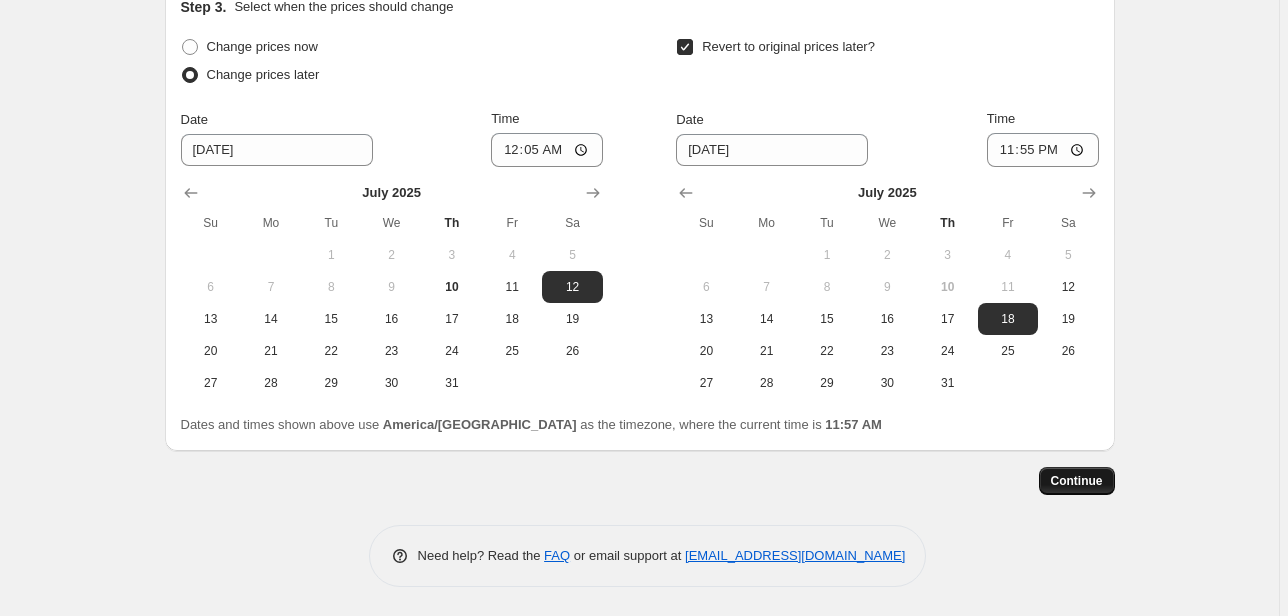 click on "Continue" at bounding box center (1077, 481) 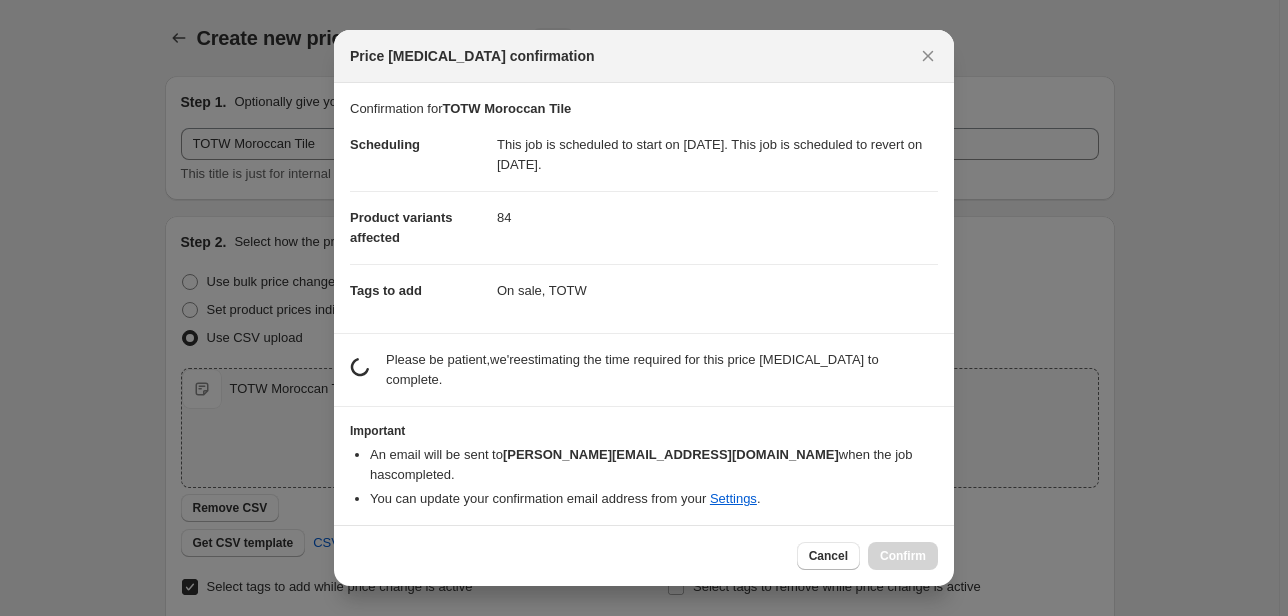 scroll, scrollTop: 0, scrollLeft: 0, axis: both 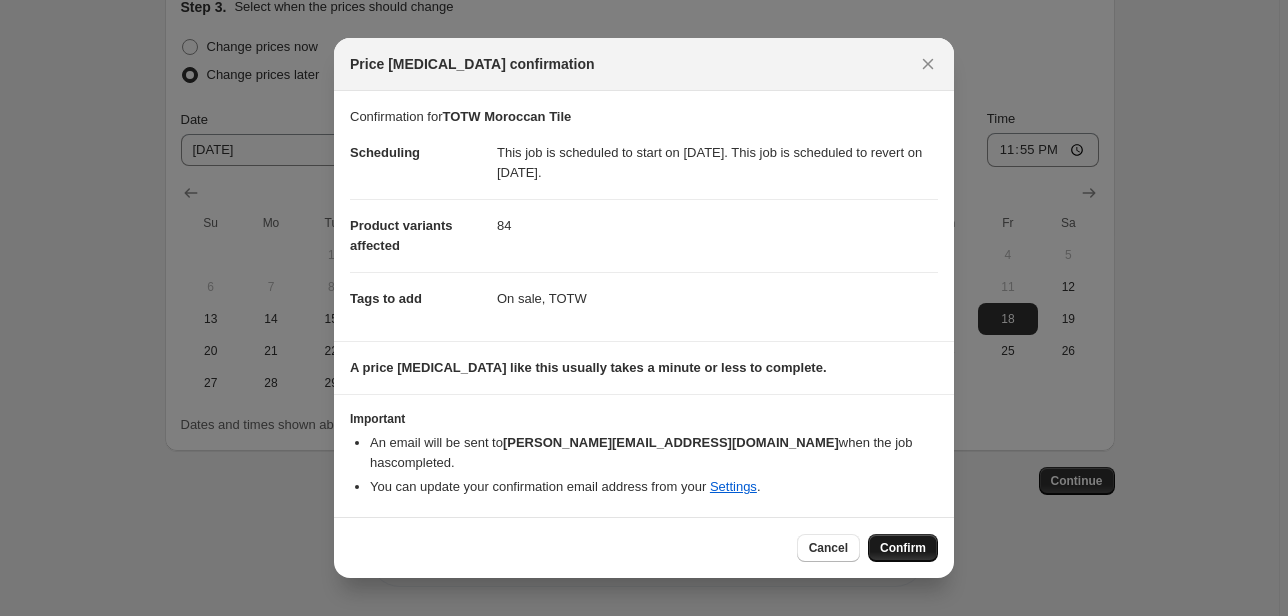 click on "Confirm" at bounding box center (903, 548) 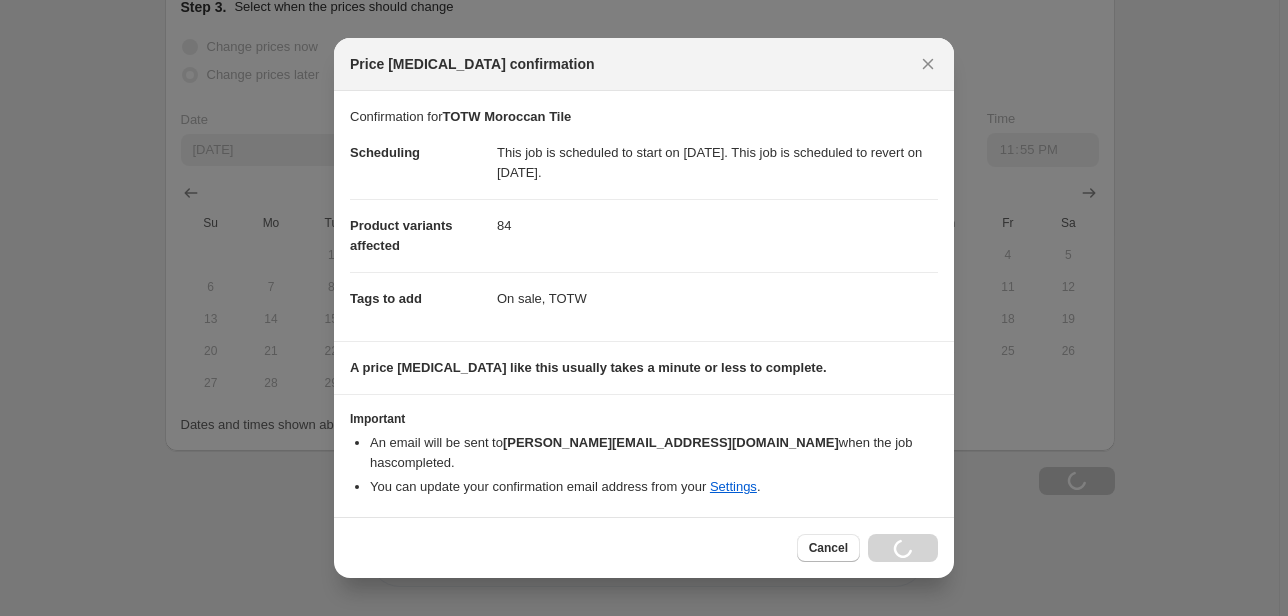type on "TOTW Moroccan Tile" 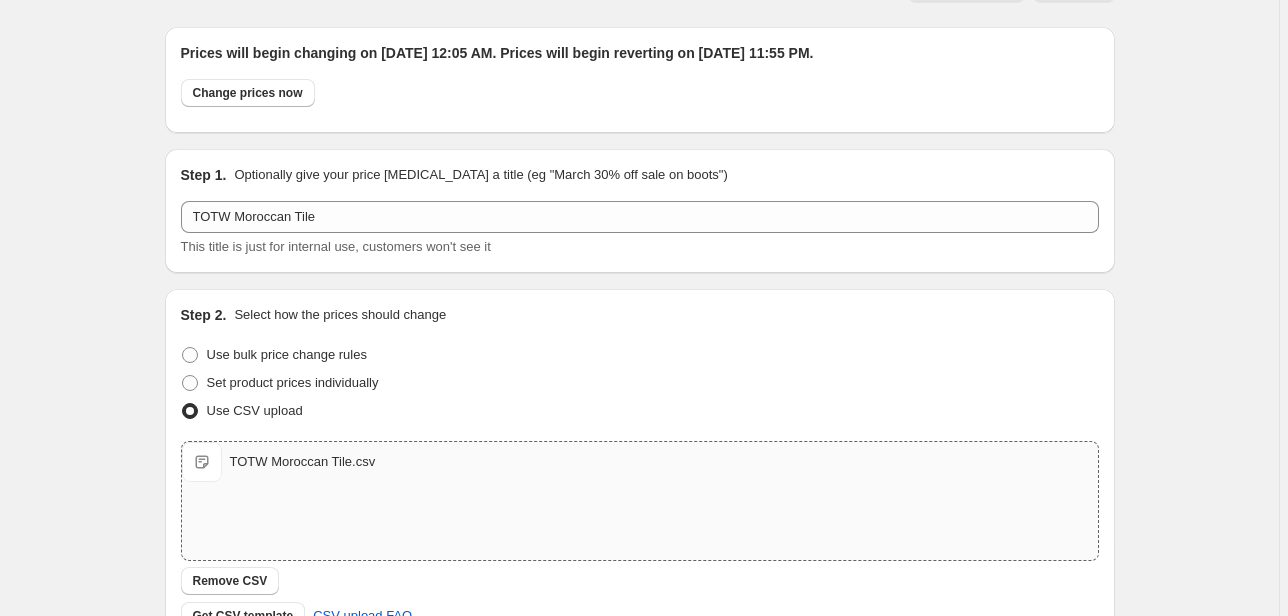 scroll, scrollTop: 0, scrollLeft: 0, axis: both 